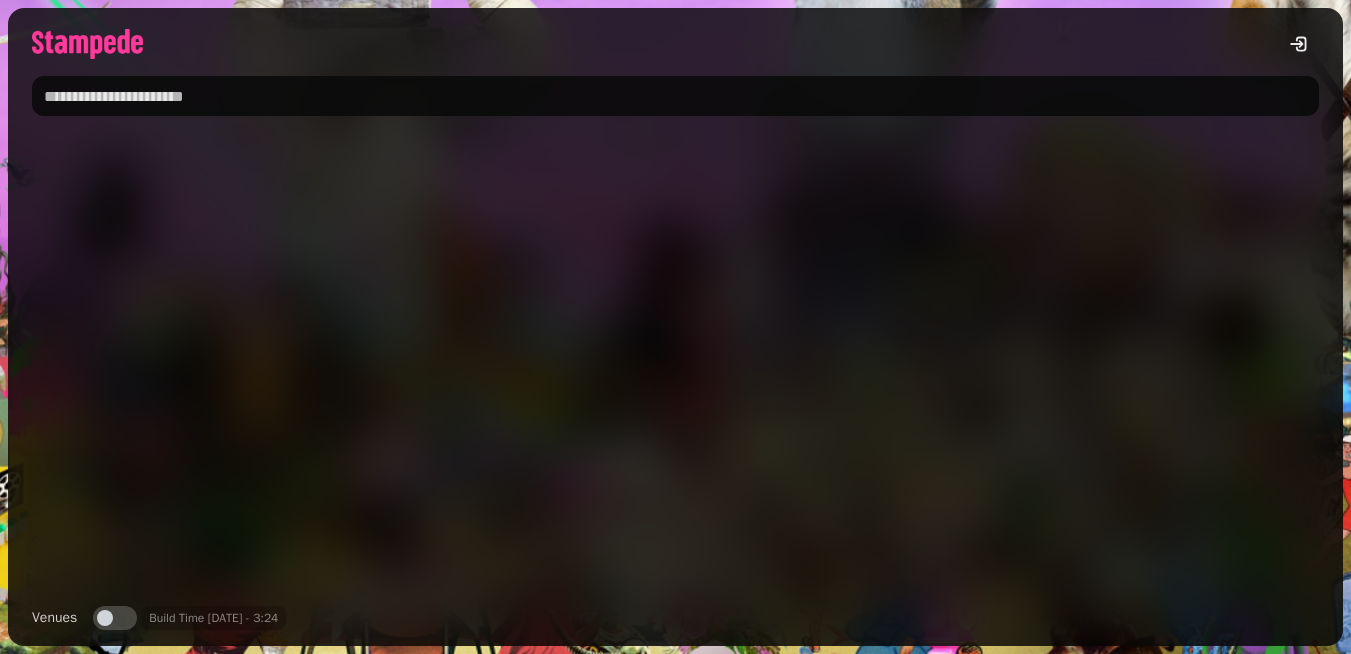 scroll, scrollTop: 0, scrollLeft: 0, axis: both 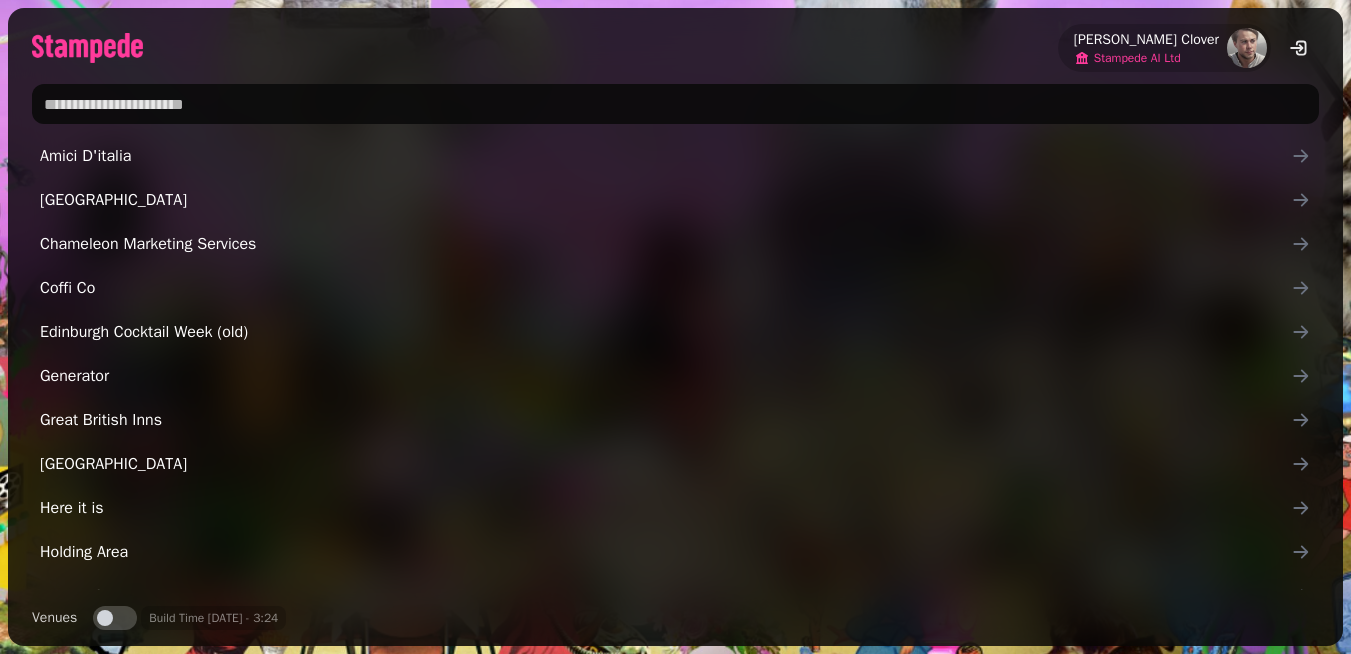 click on "Stampede AI Ltd" at bounding box center [1137, 58] 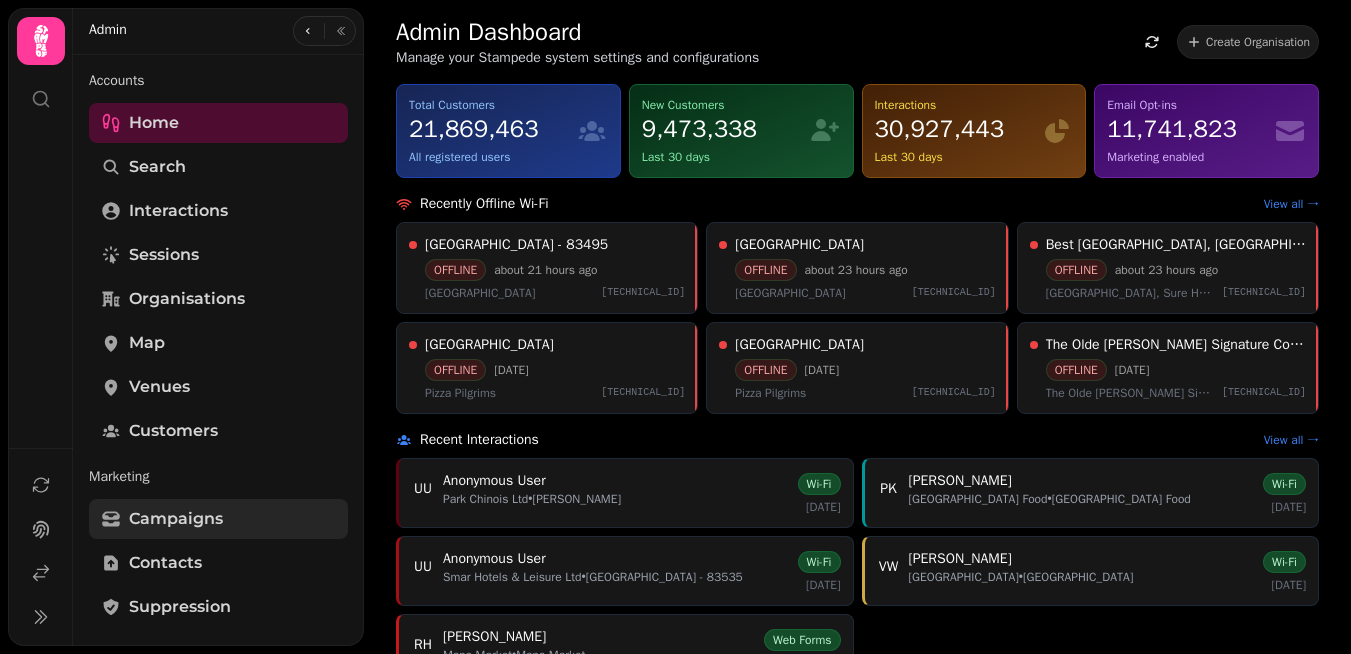 scroll, scrollTop: 589, scrollLeft: 0, axis: vertical 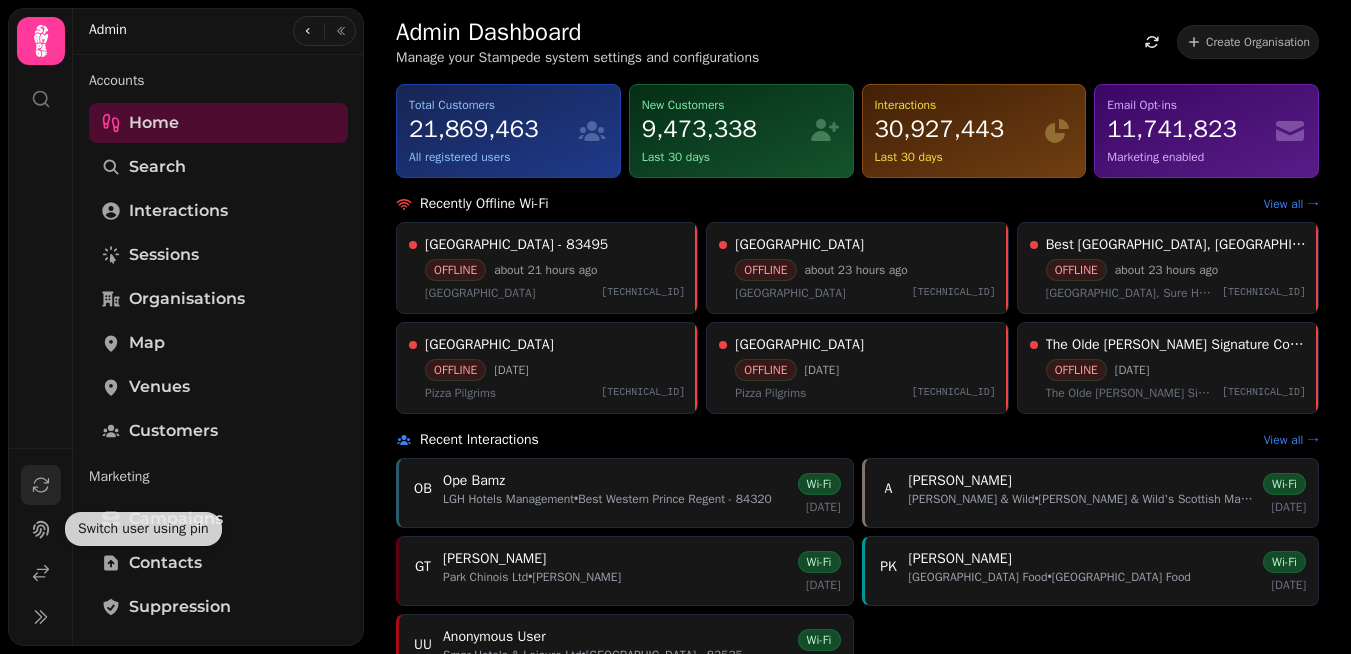 click 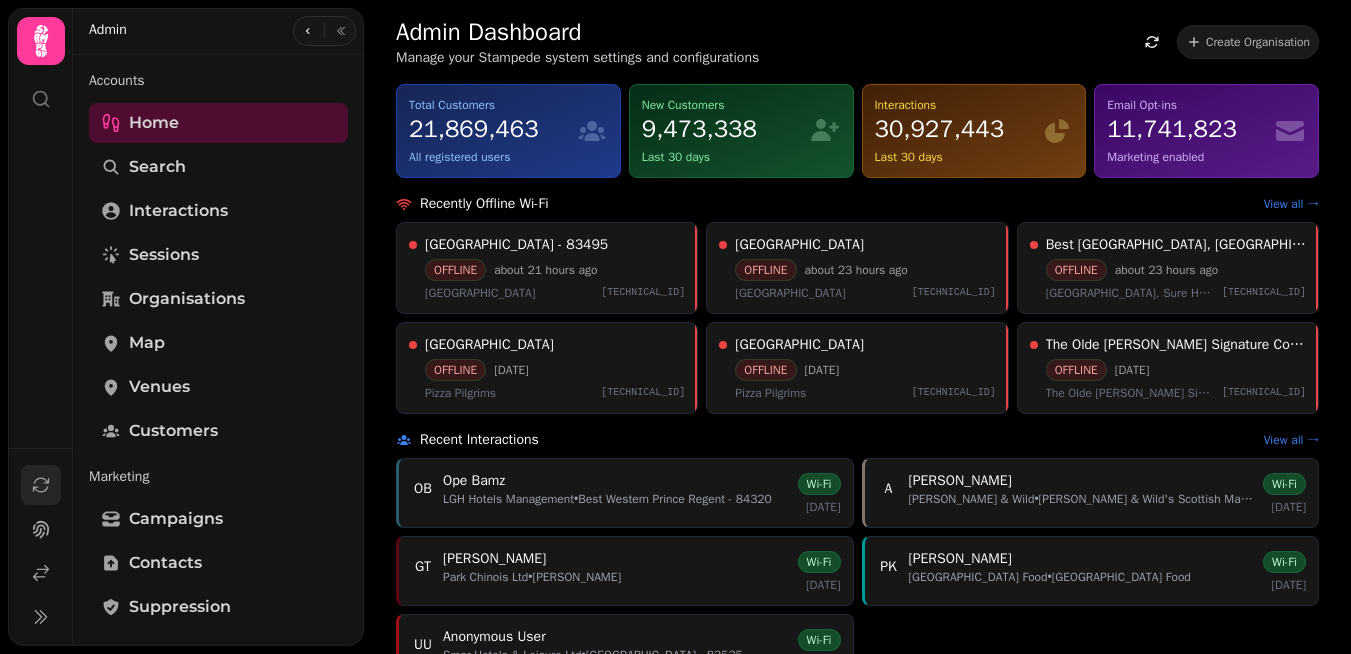 click 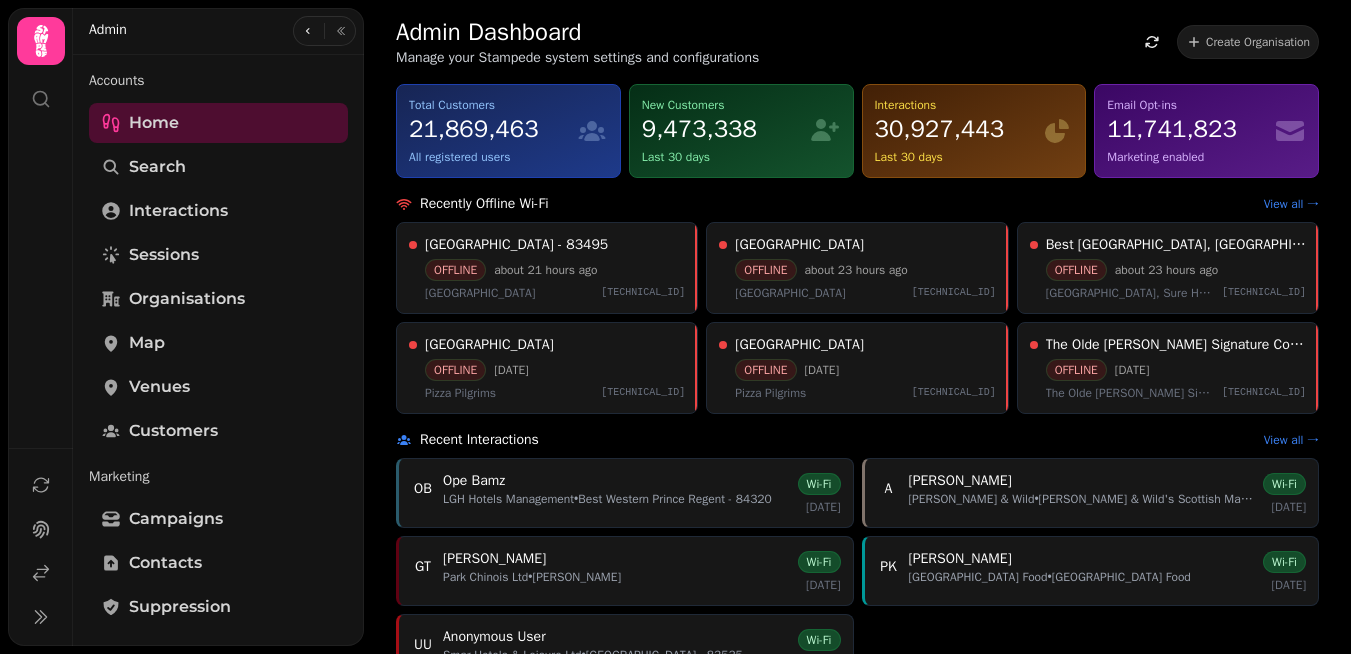 scroll, scrollTop: 589, scrollLeft: 0, axis: vertical 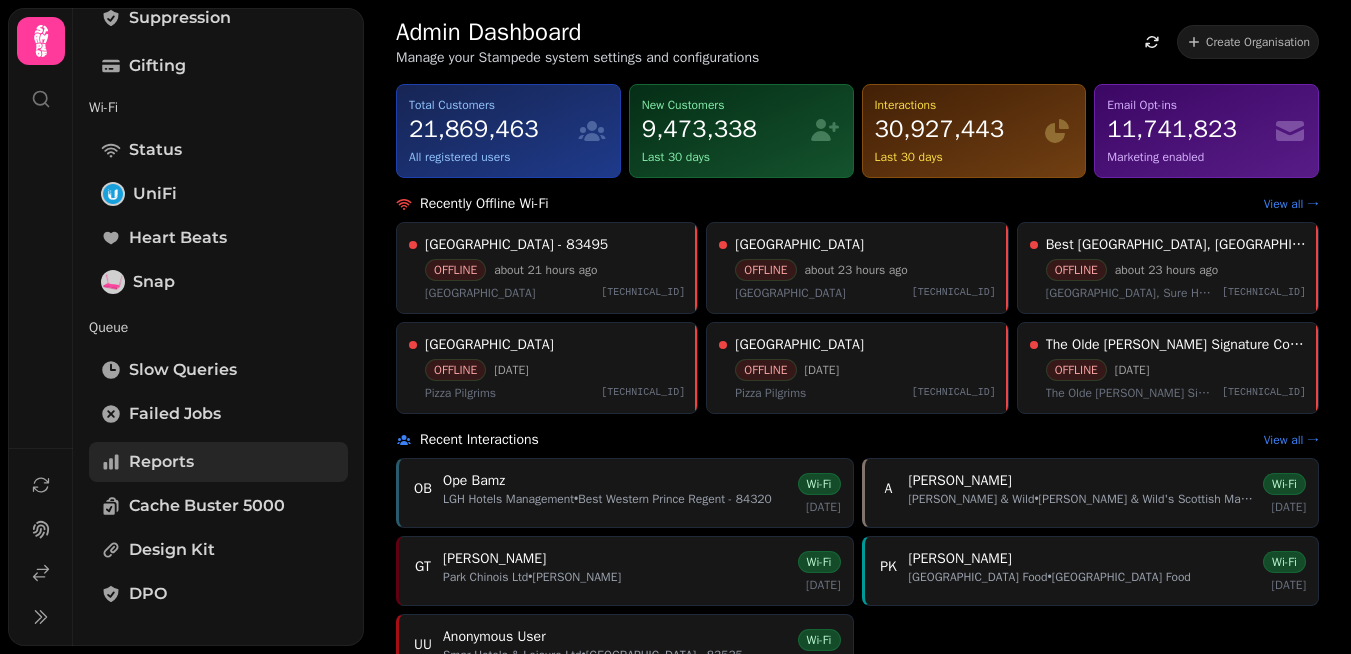 type 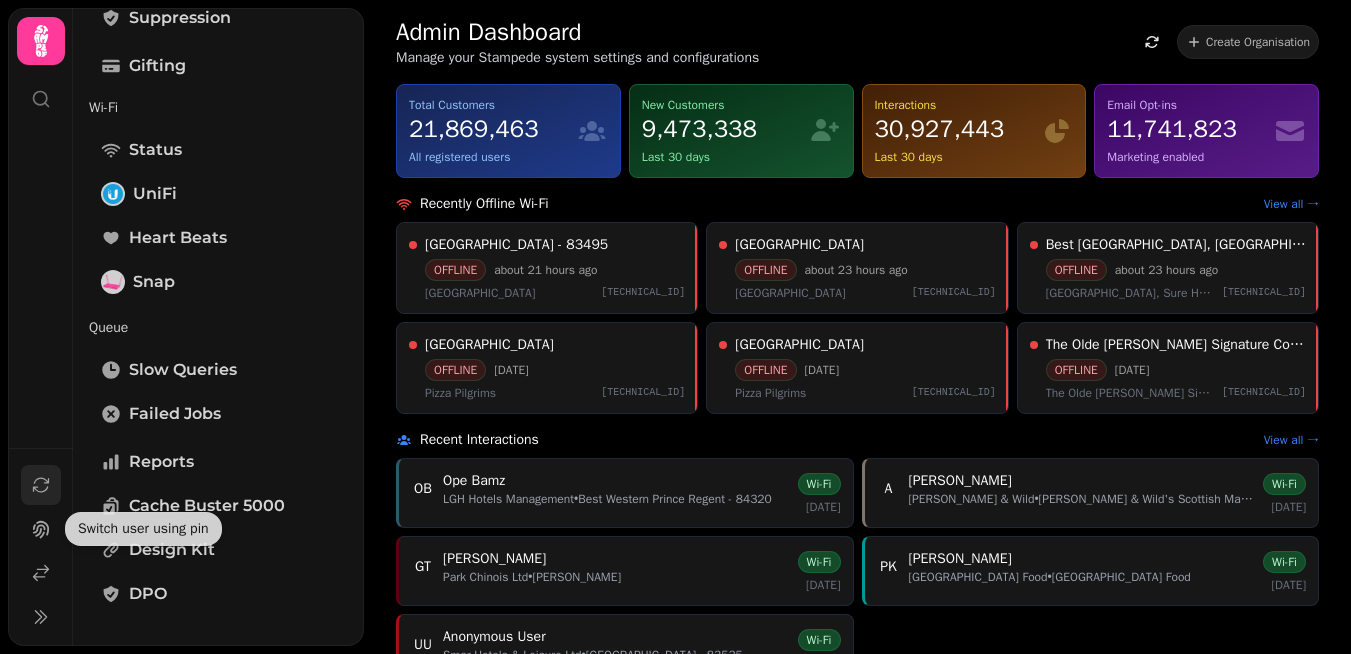 click 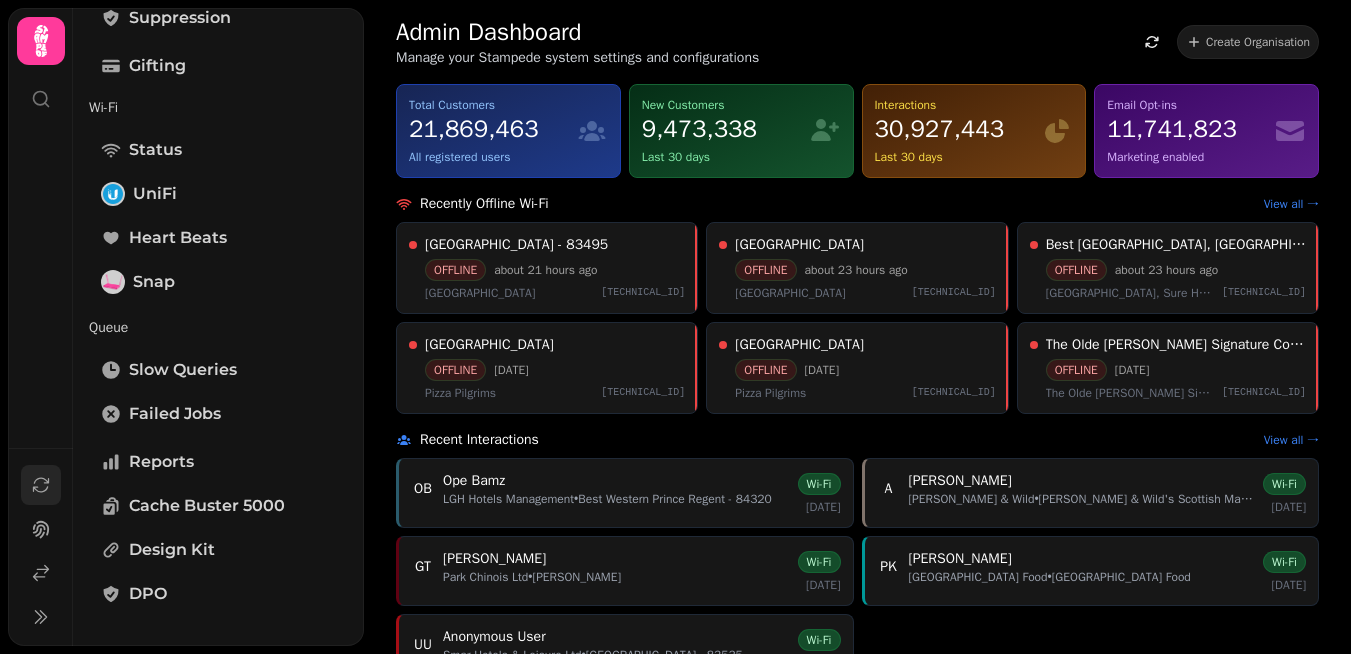 click 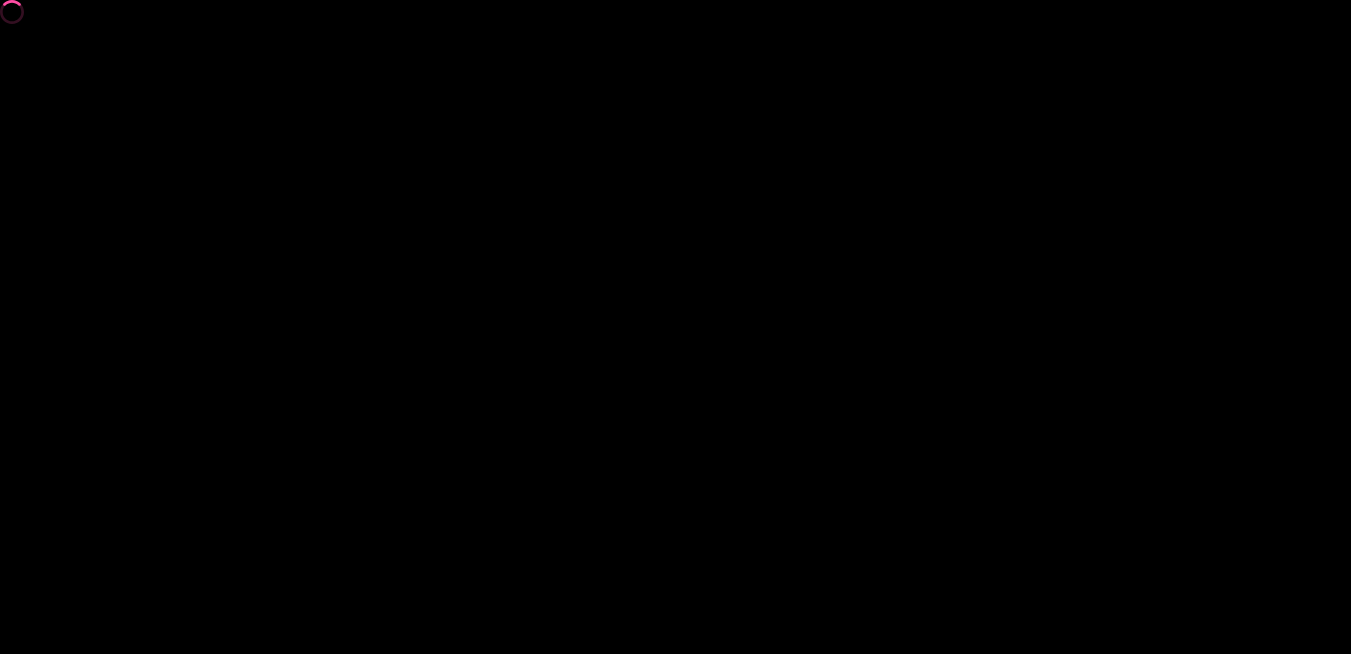 scroll, scrollTop: 0, scrollLeft: 0, axis: both 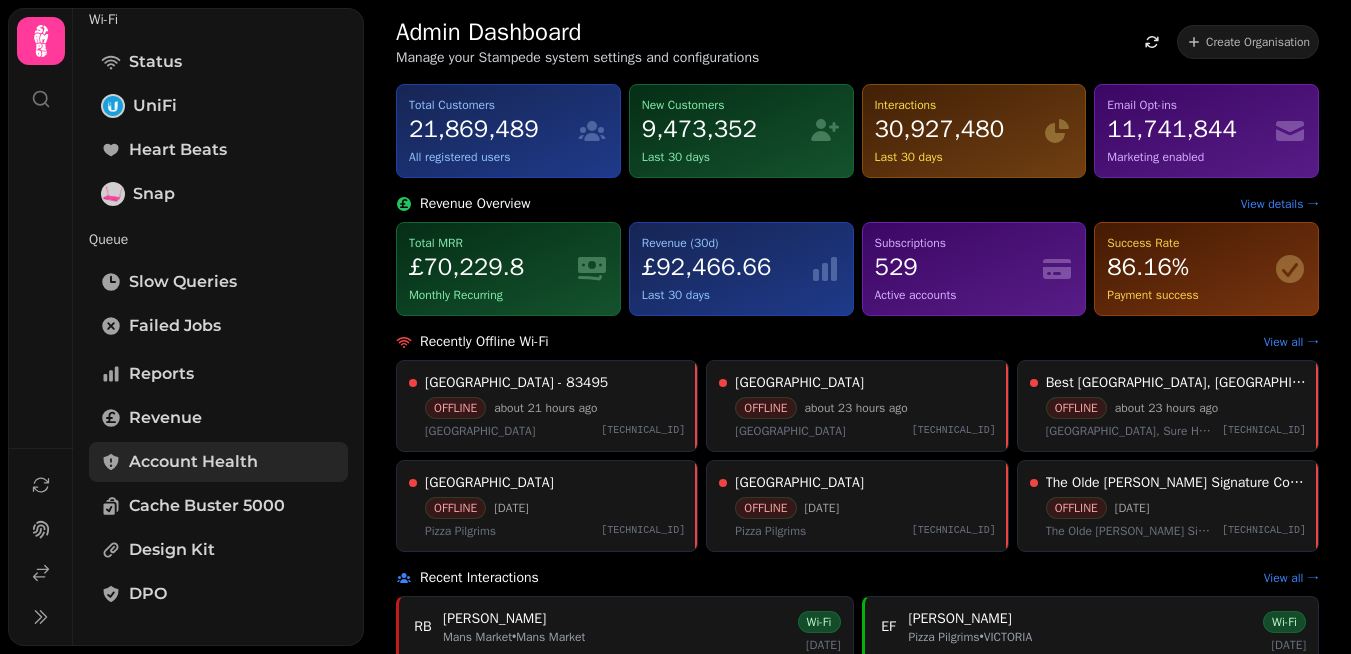click on "Account Health" at bounding box center [193, 462] 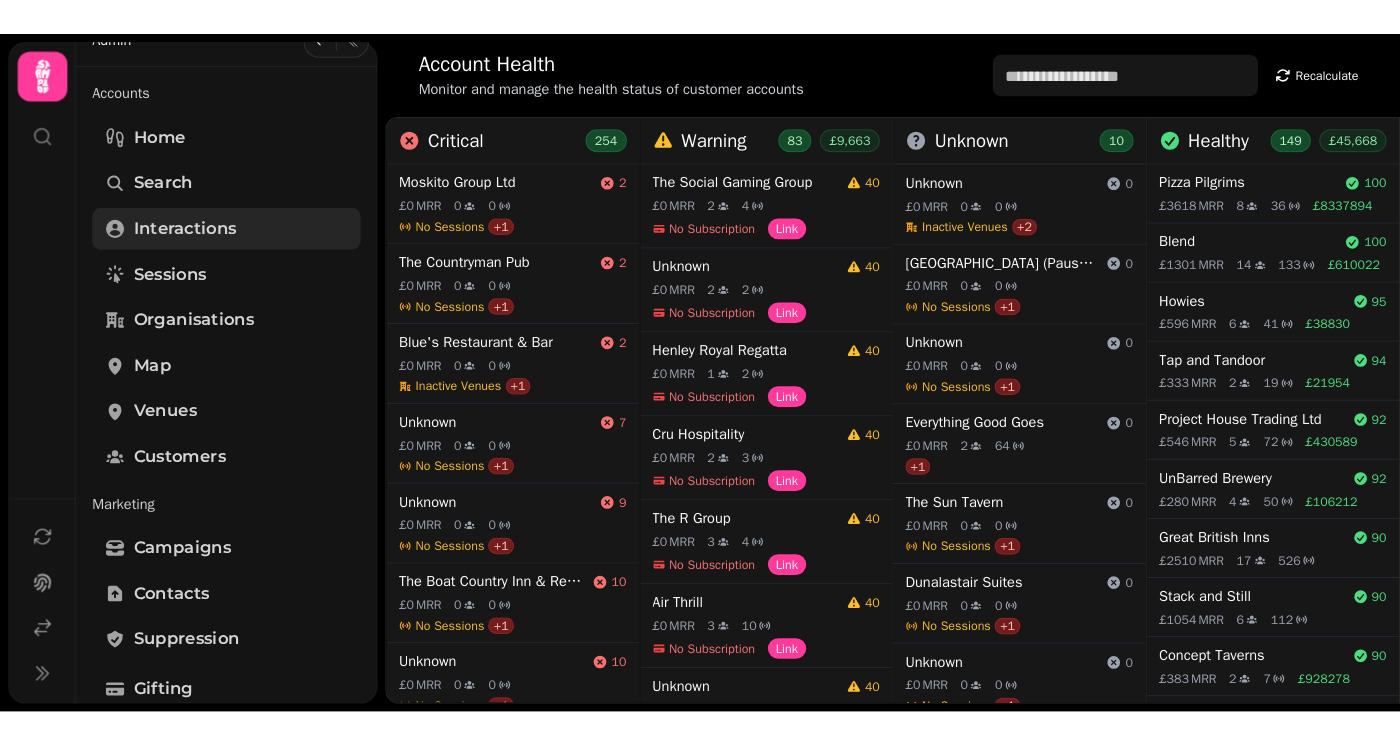 scroll, scrollTop: 0, scrollLeft: 0, axis: both 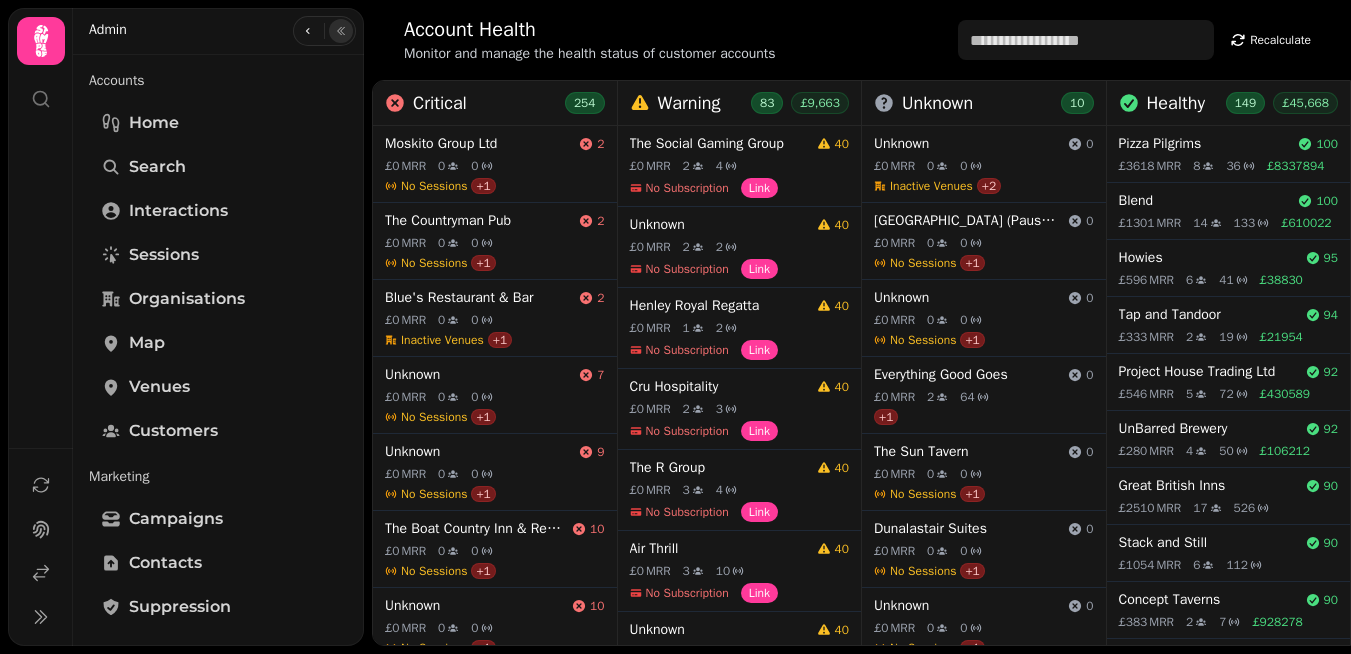 click 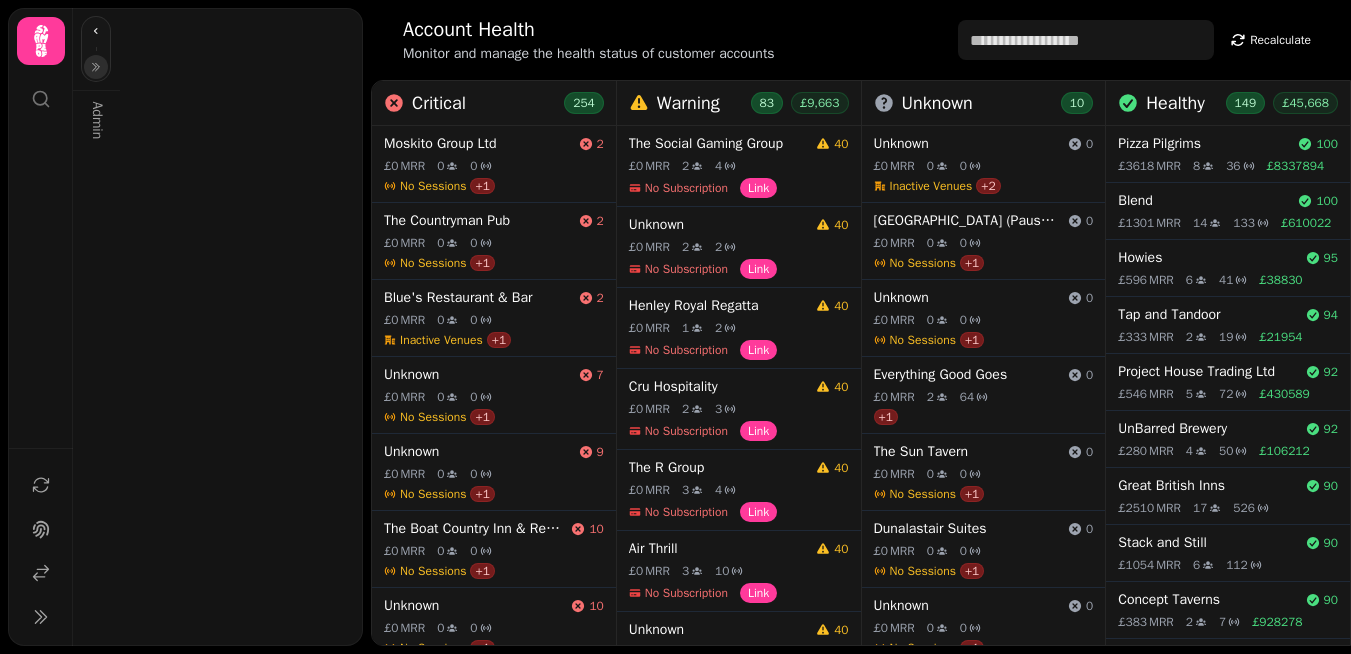 type 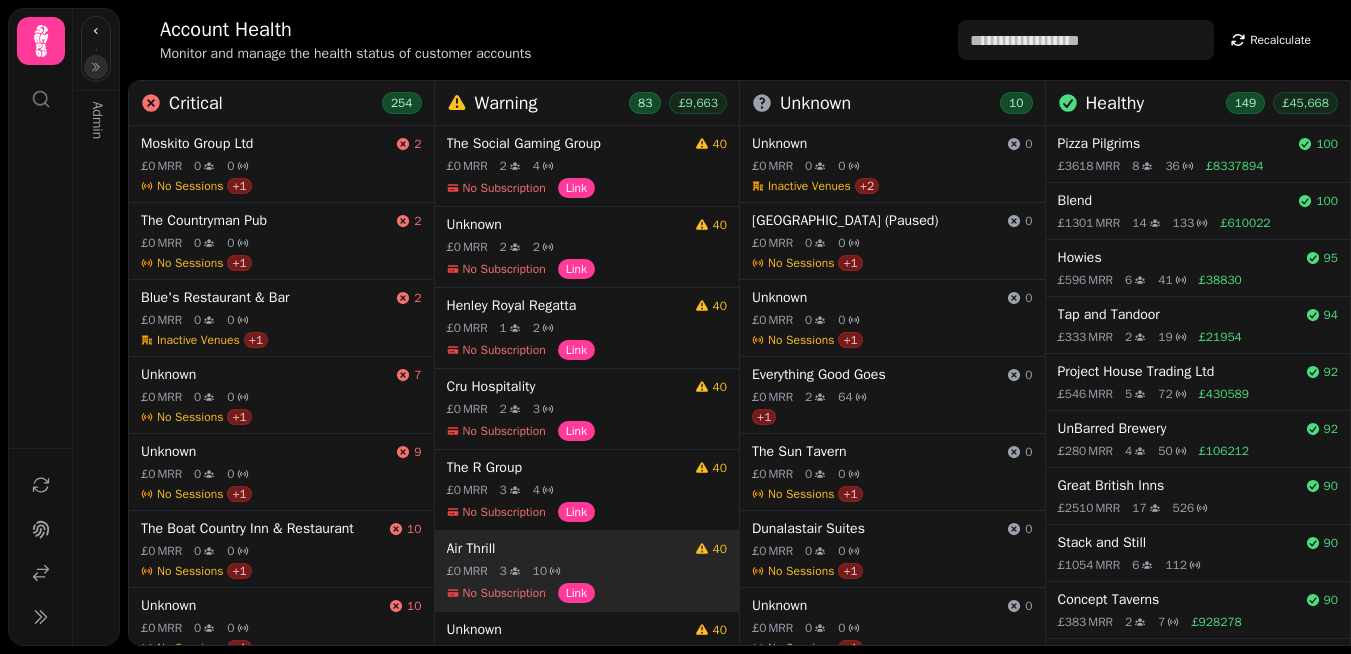 click on "£ 0 MRR 3 10" at bounding box center (587, 571) 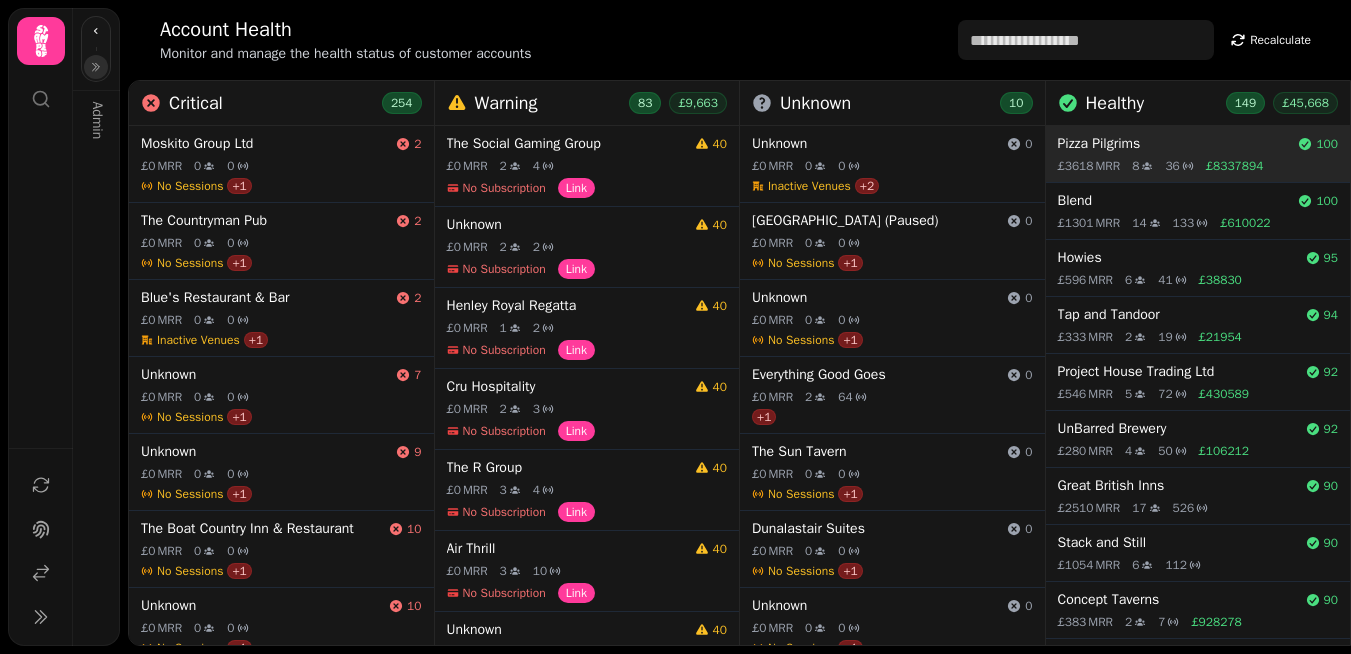 click on "Pizza Pilgrims" at bounding box center [1174, 144] 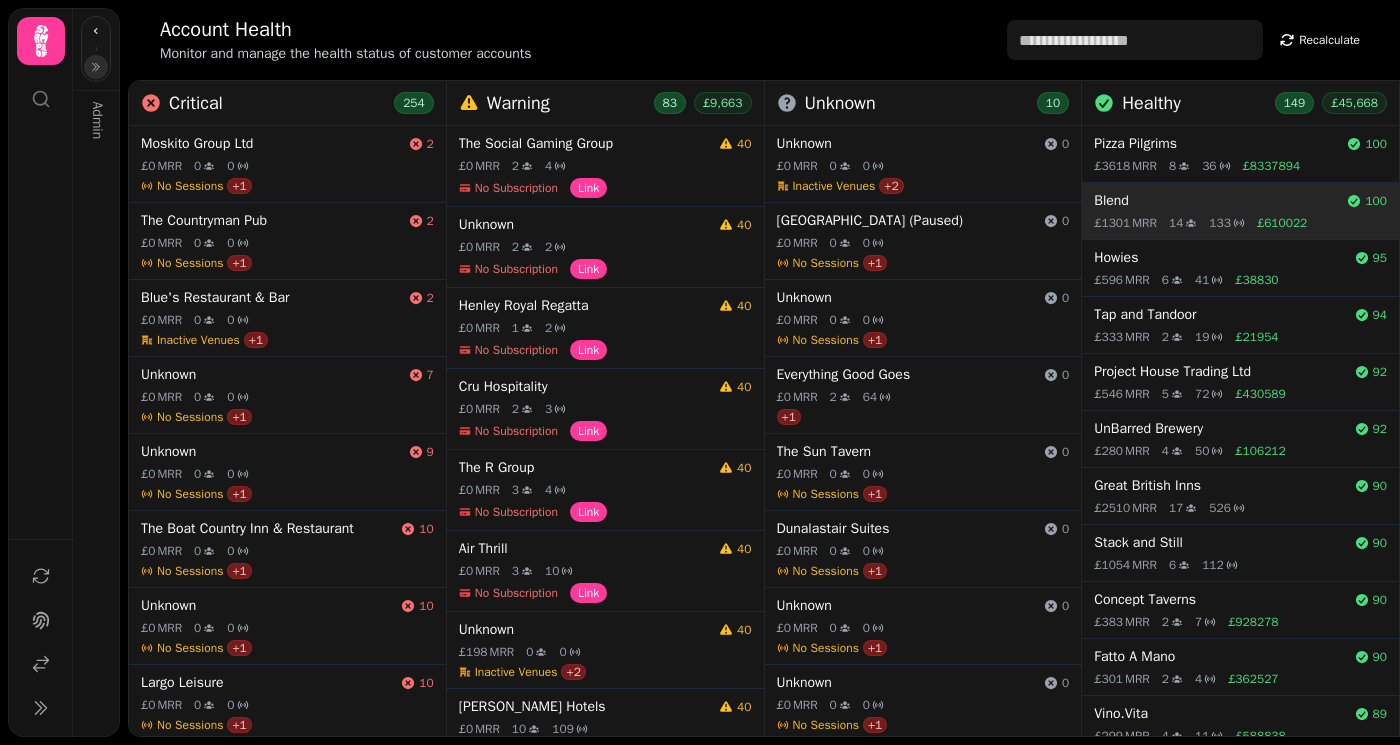 click on "133" at bounding box center [1227, 223] 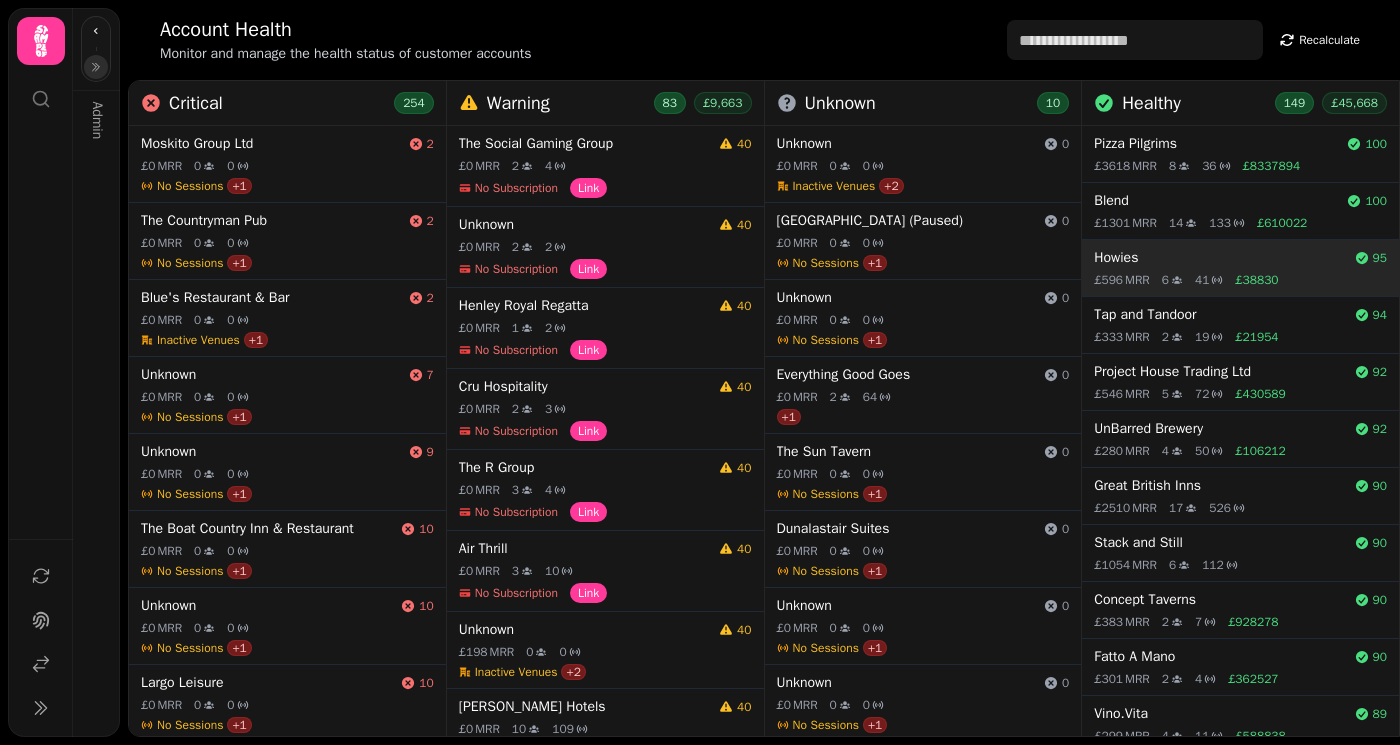 click on "41" at bounding box center [1202, 280] 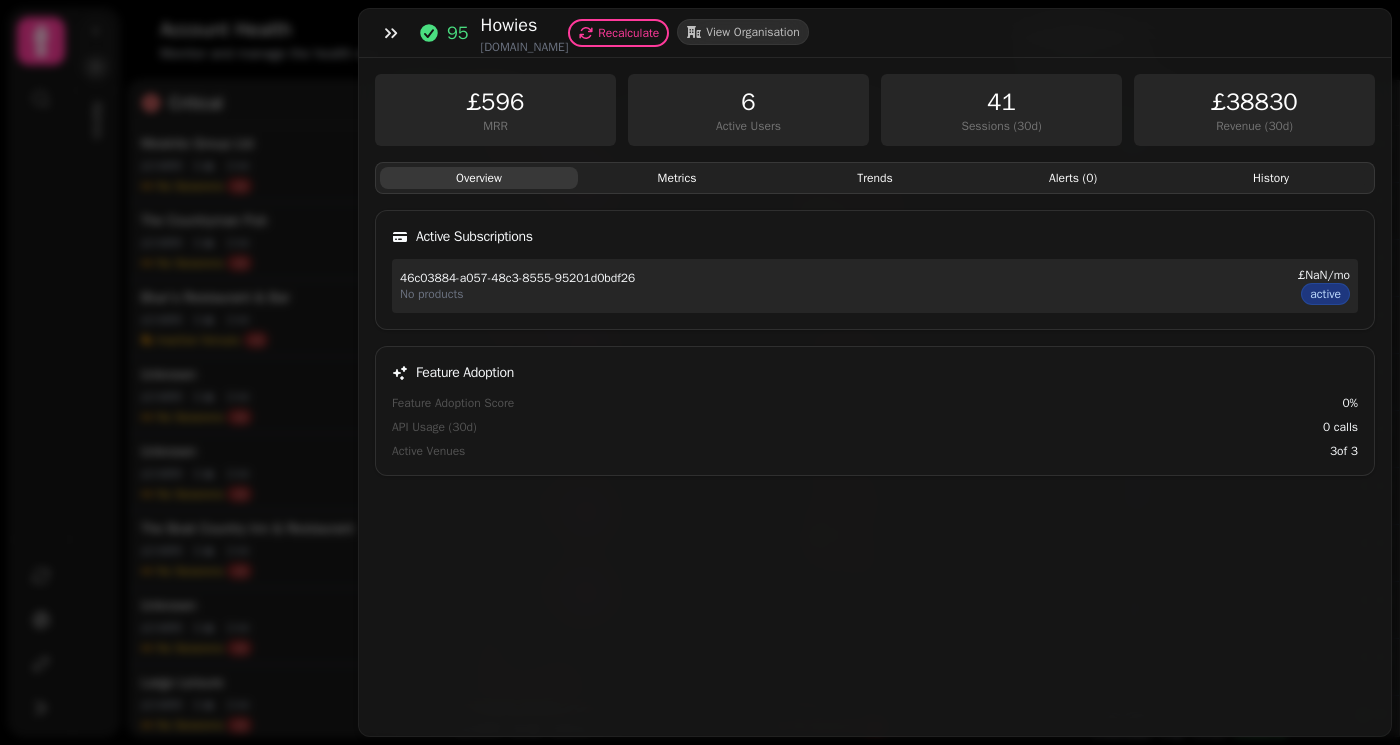 click on "Metrics" at bounding box center [677, 178] 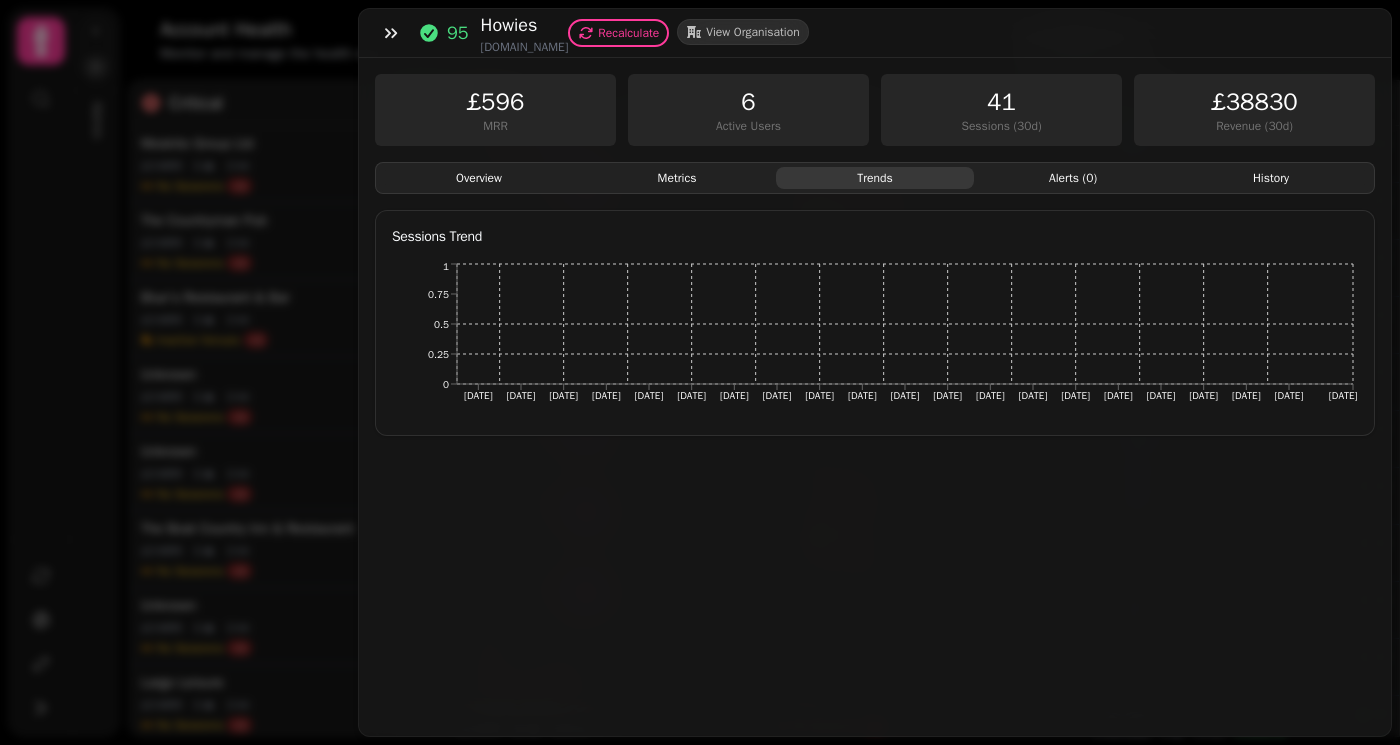 click on "Trends" at bounding box center [875, 178] 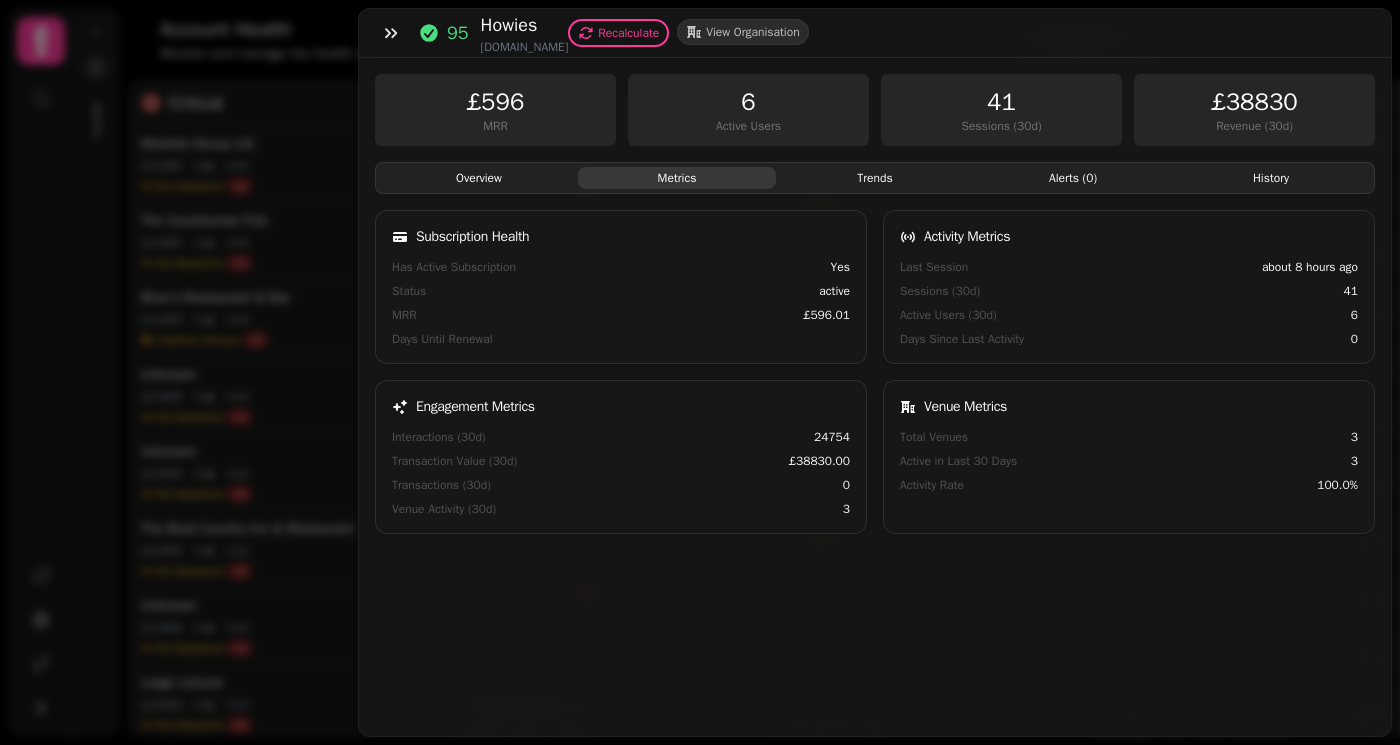 click on "Metrics" at bounding box center (677, 178) 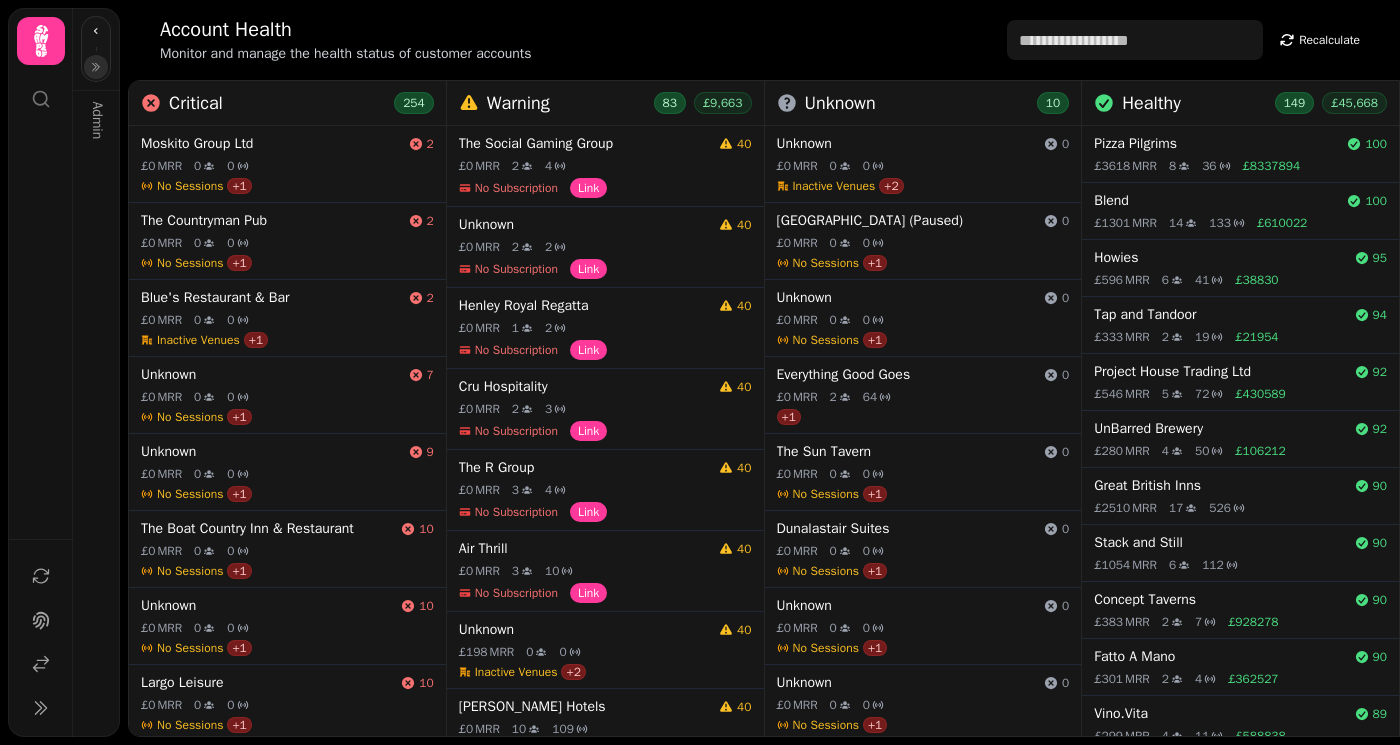 click 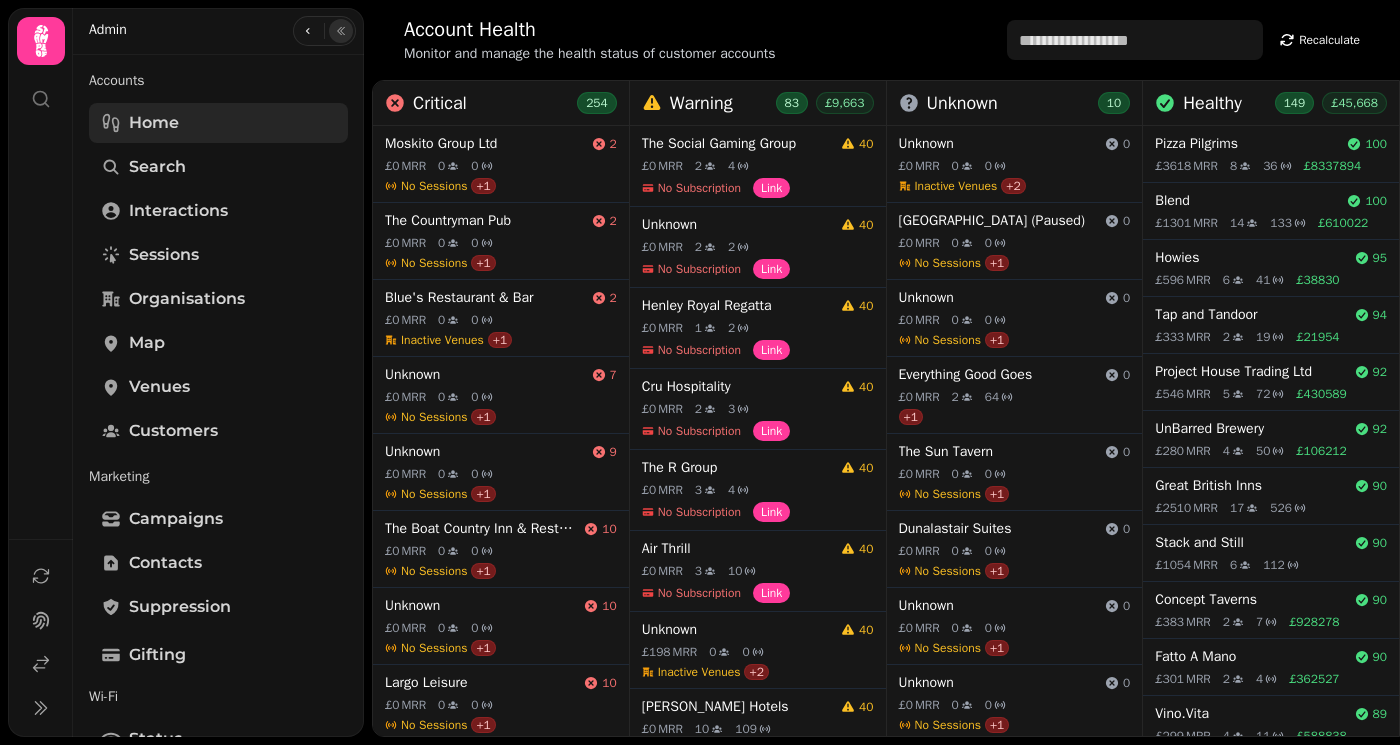 click on "Home" at bounding box center (154, 123) 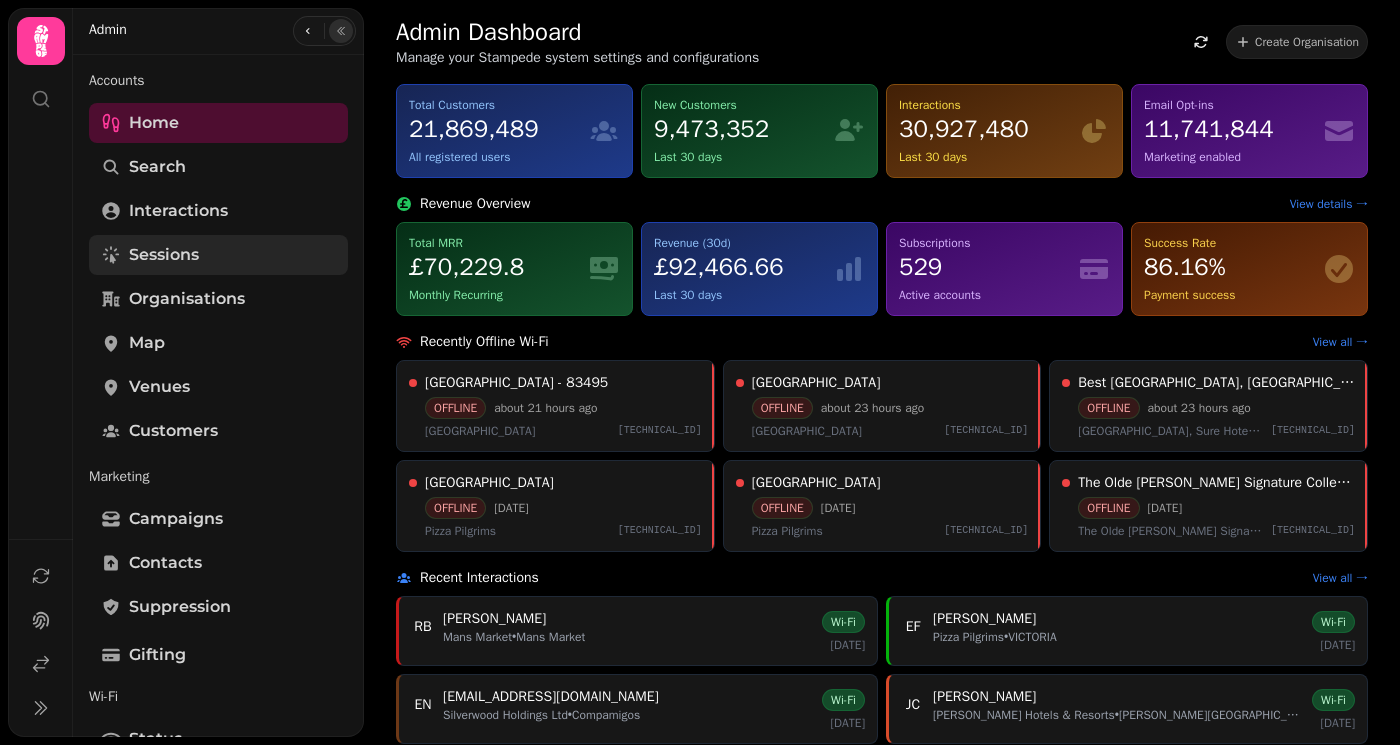 click on "Sessions" at bounding box center (164, 255) 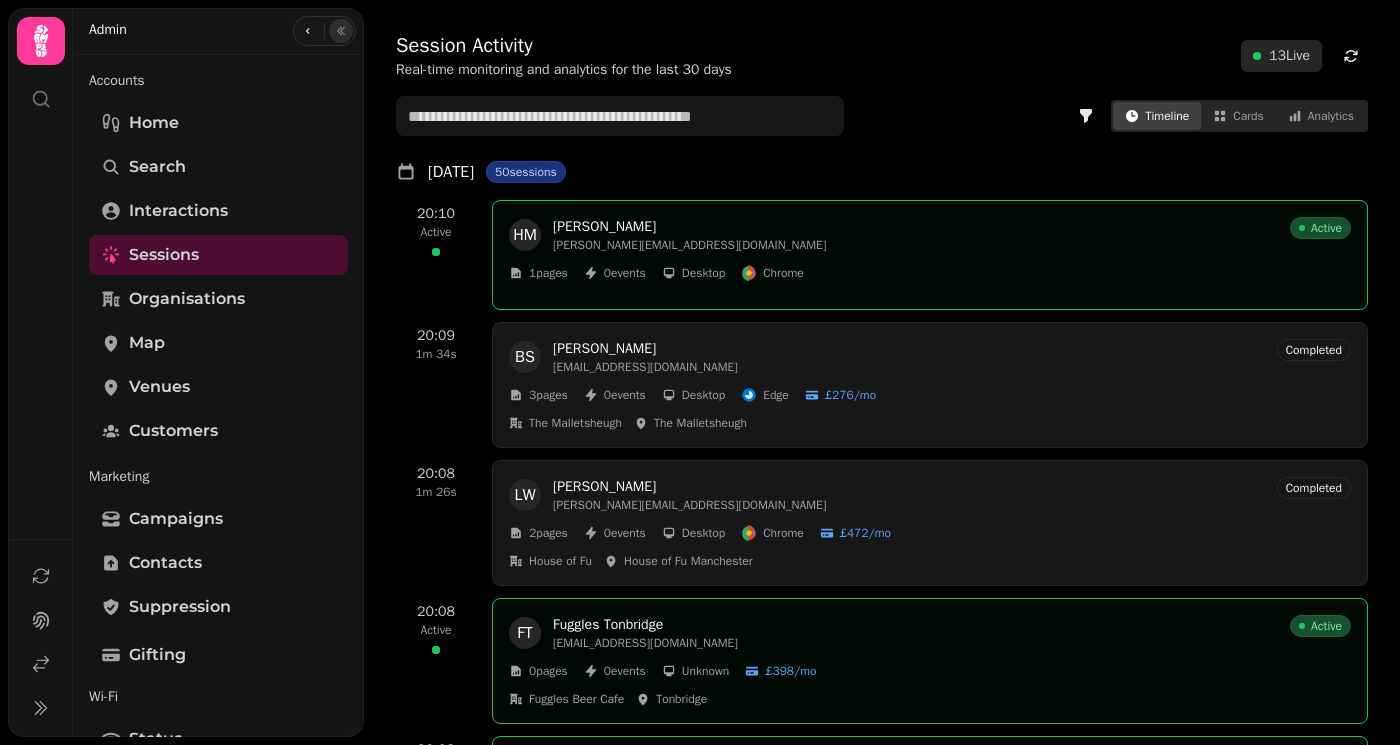 click on "HM Hannah McConnachie hannah.mcconnachie@signaturepubs.co.uk Active 1  pages 0  events Desktop Chrome" at bounding box center [930, 255] 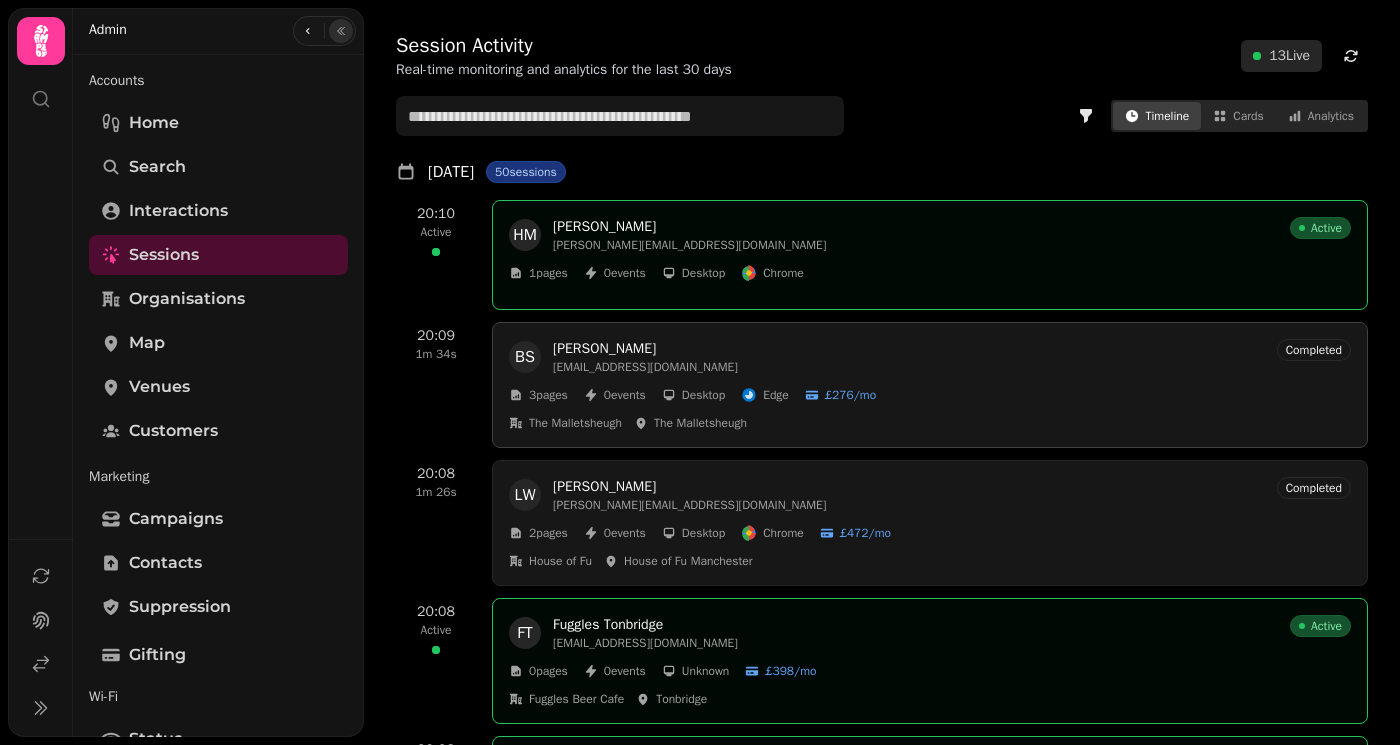 click on "Bobby Singh" at bounding box center (911, 349) 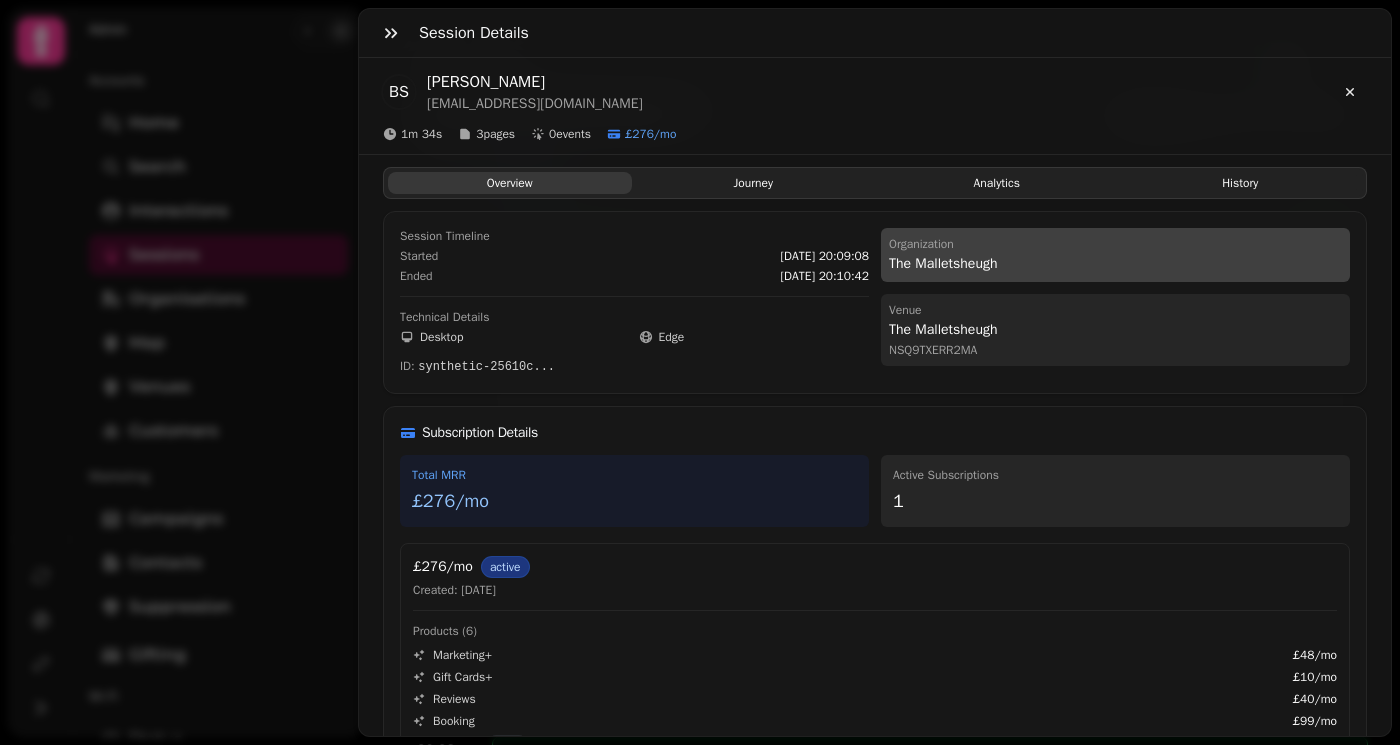 click on "The Malletsheugh" at bounding box center (1115, 264) 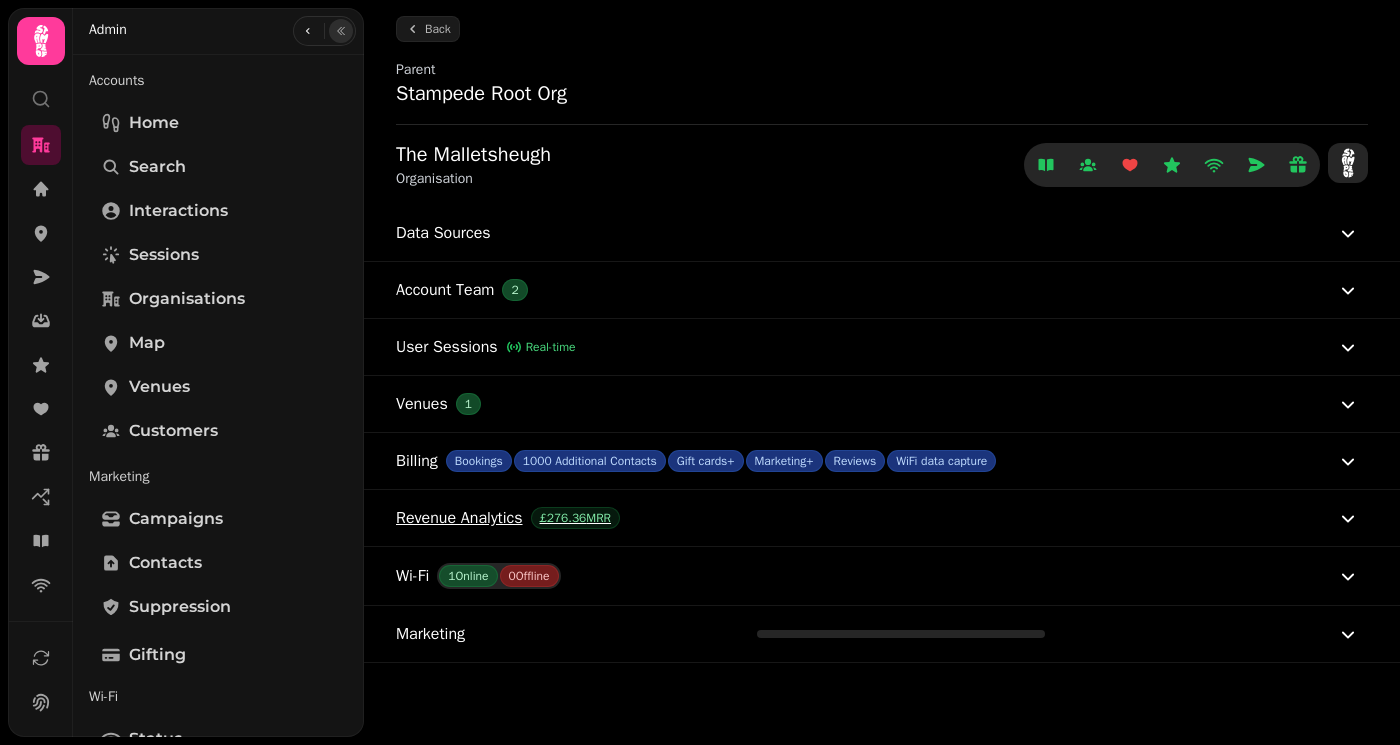 click on "Revenue Analytics £276.36  MRR" at bounding box center (508, 518) 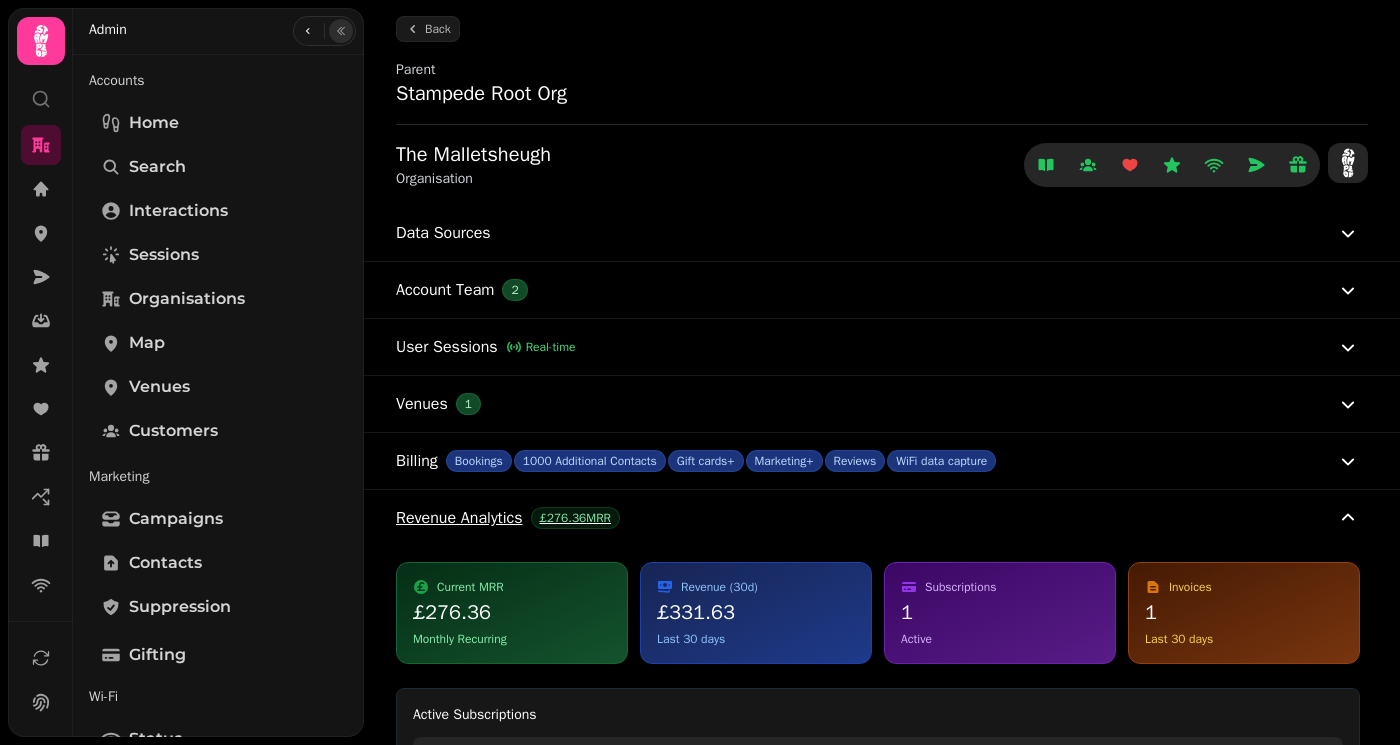 scroll, scrollTop: 245, scrollLeft: 0, axis: vertical 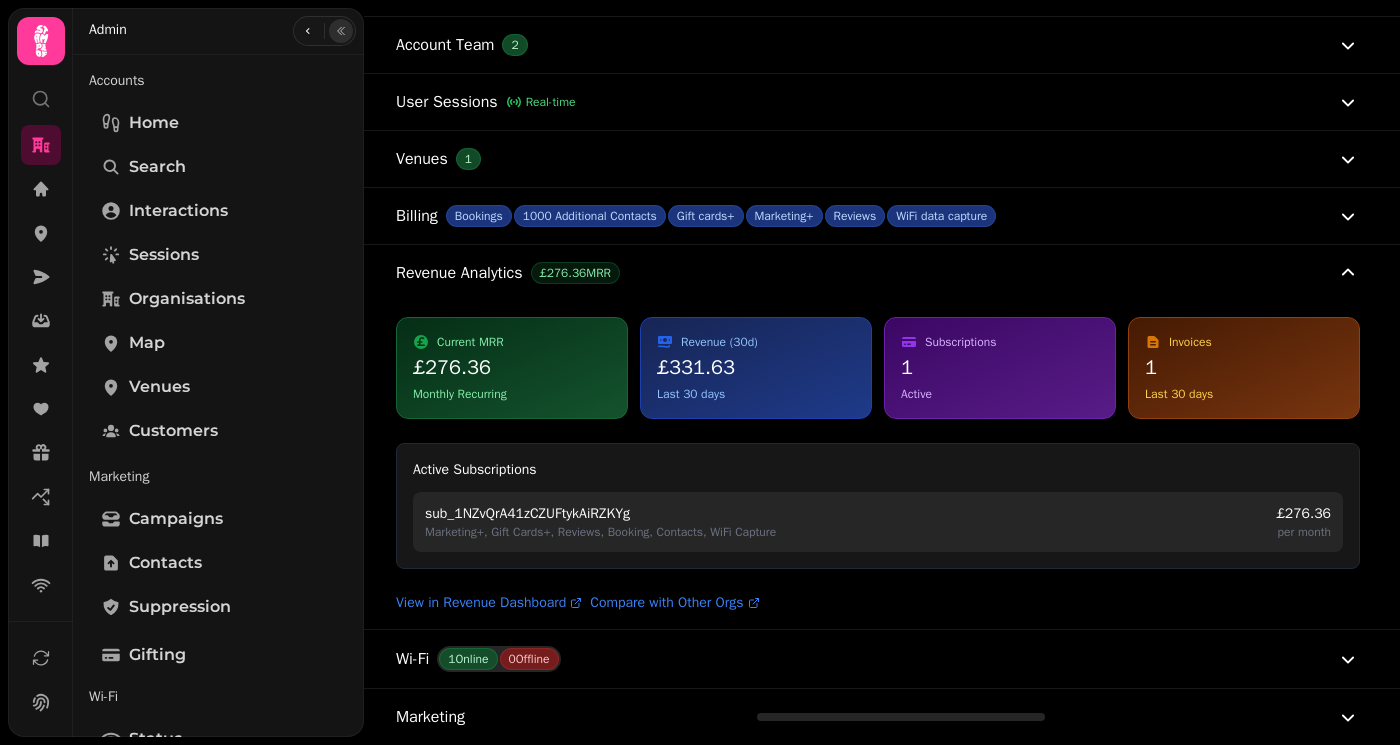 click on "Marketing+, Gift Cards+, Reviews, Booking, Contacts, WiFi Capture" at bounding box center [600, 532] 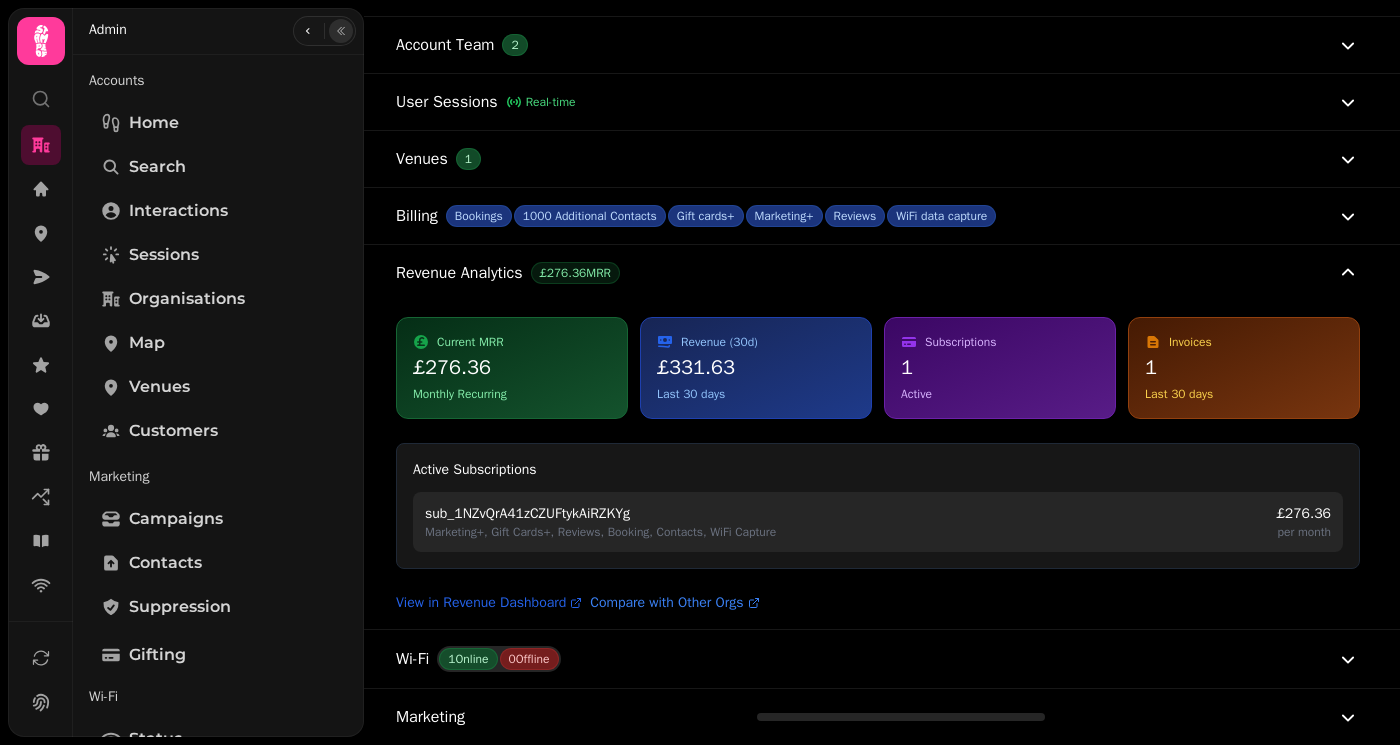 click on "View in Revenue Dashboard" at bounding box center (481, 603) 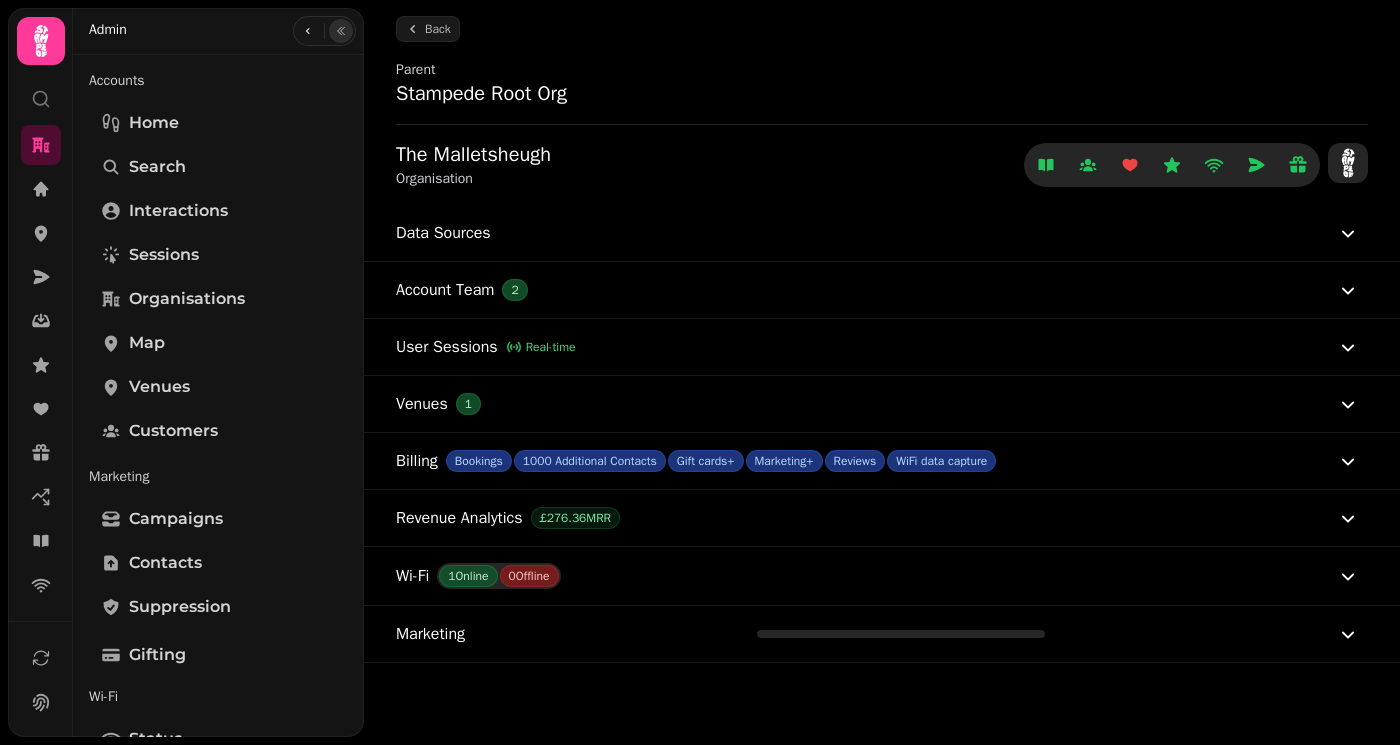 scroll, scrollTop: 0, scrollLeft: 0, axis: both 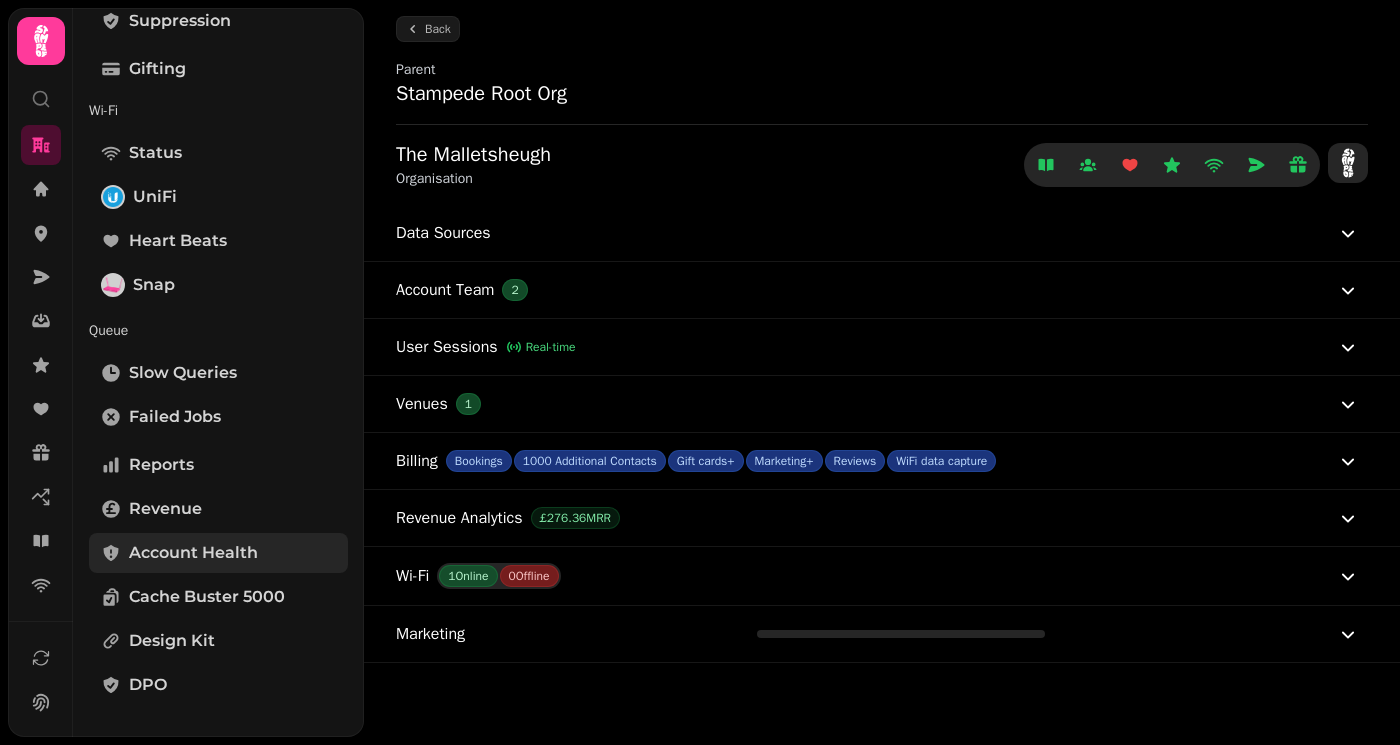 click on "Account Health" at bounding box center [193, 553] 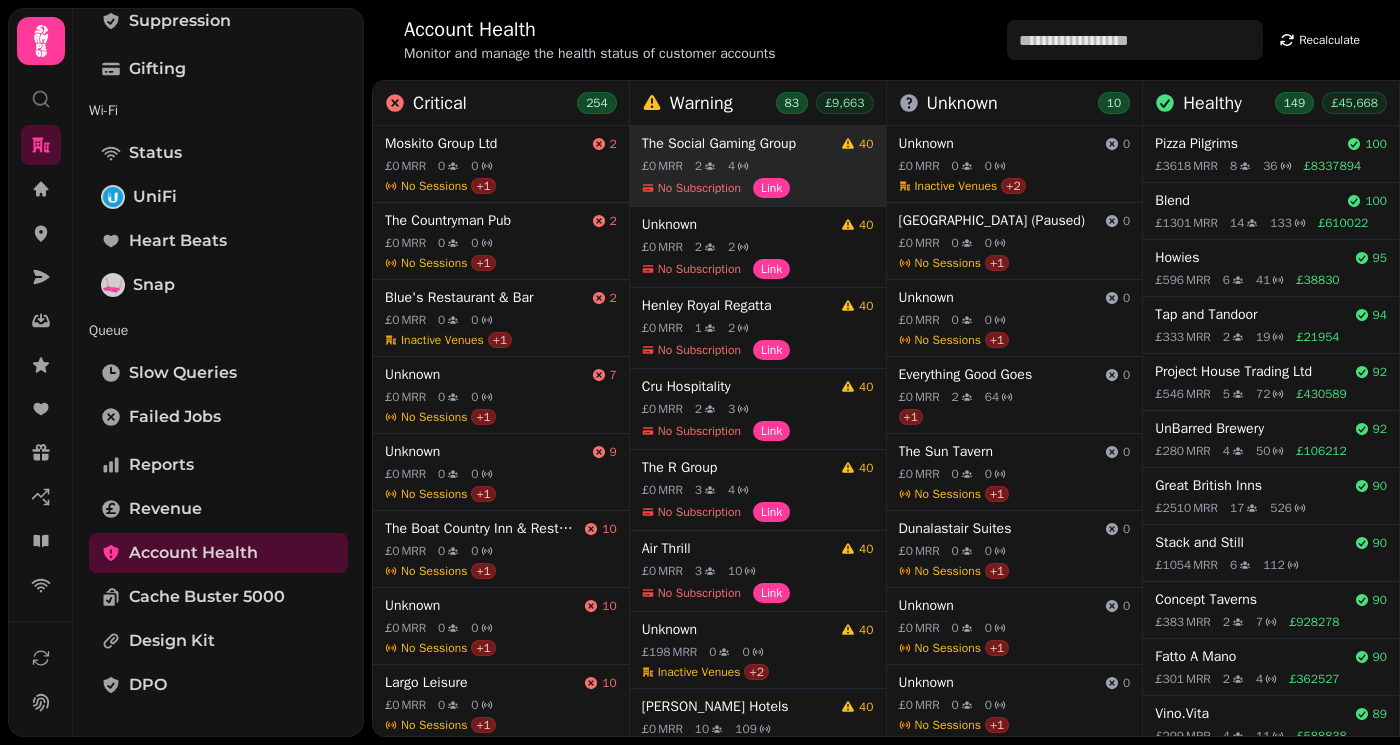 click on "The Social Gaming Group 40" at bounding box center (758, 144) 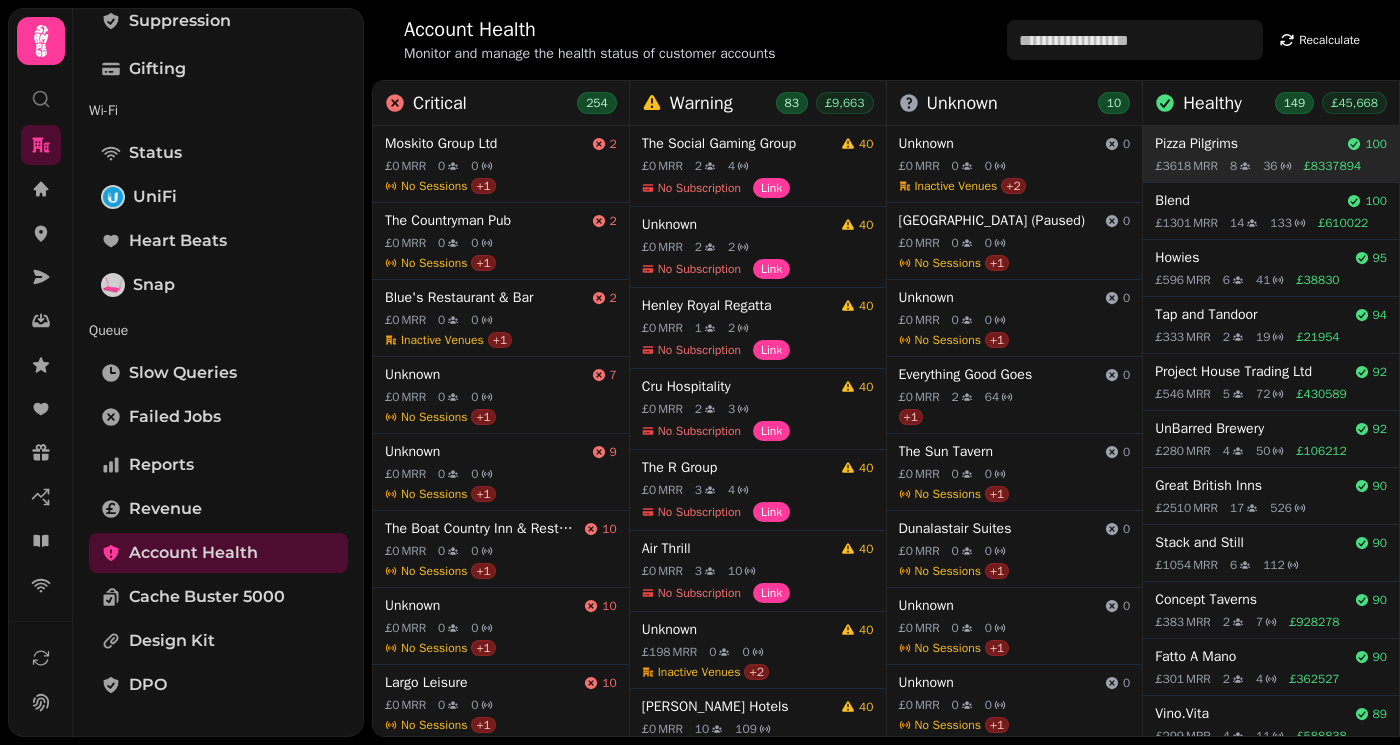 click on "Pizza Pilgrims" at bounding box center (1247, 144) 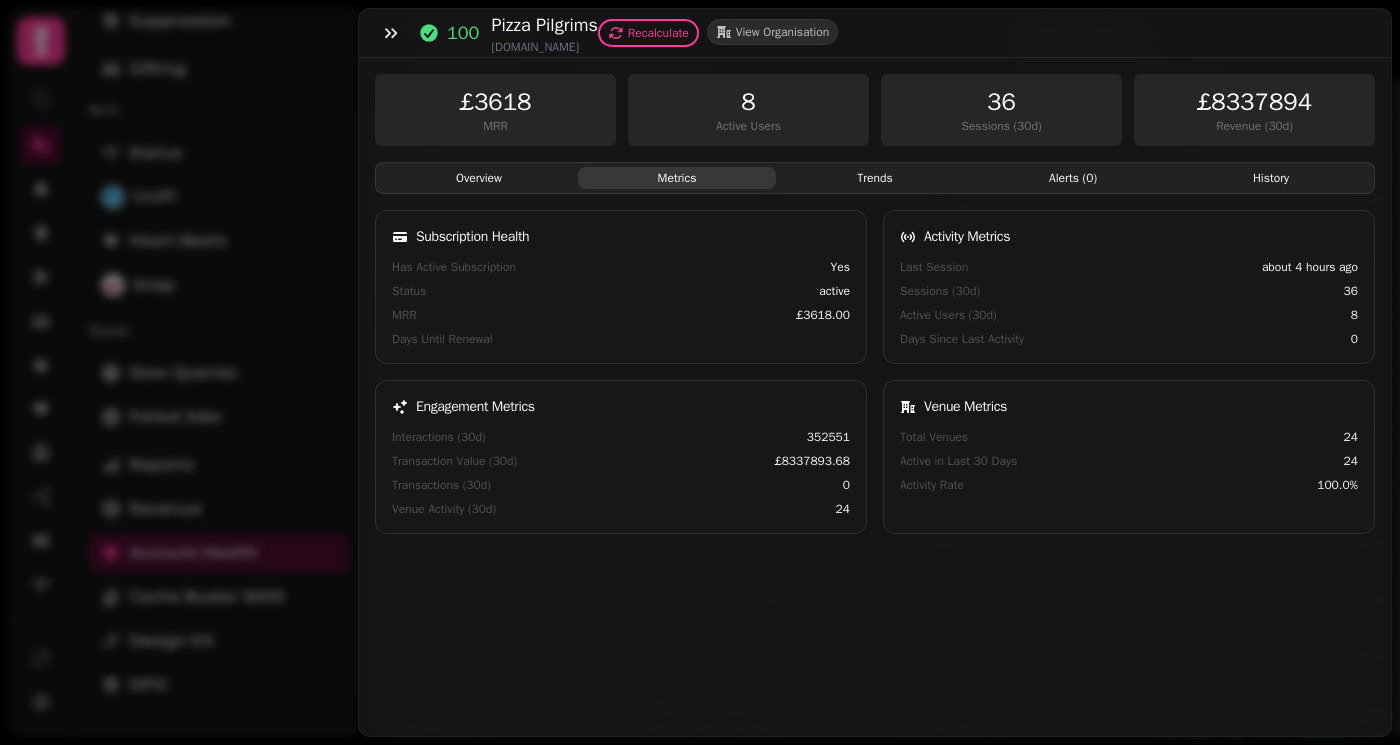click on "Metrics" at bounding box center [677, 178] 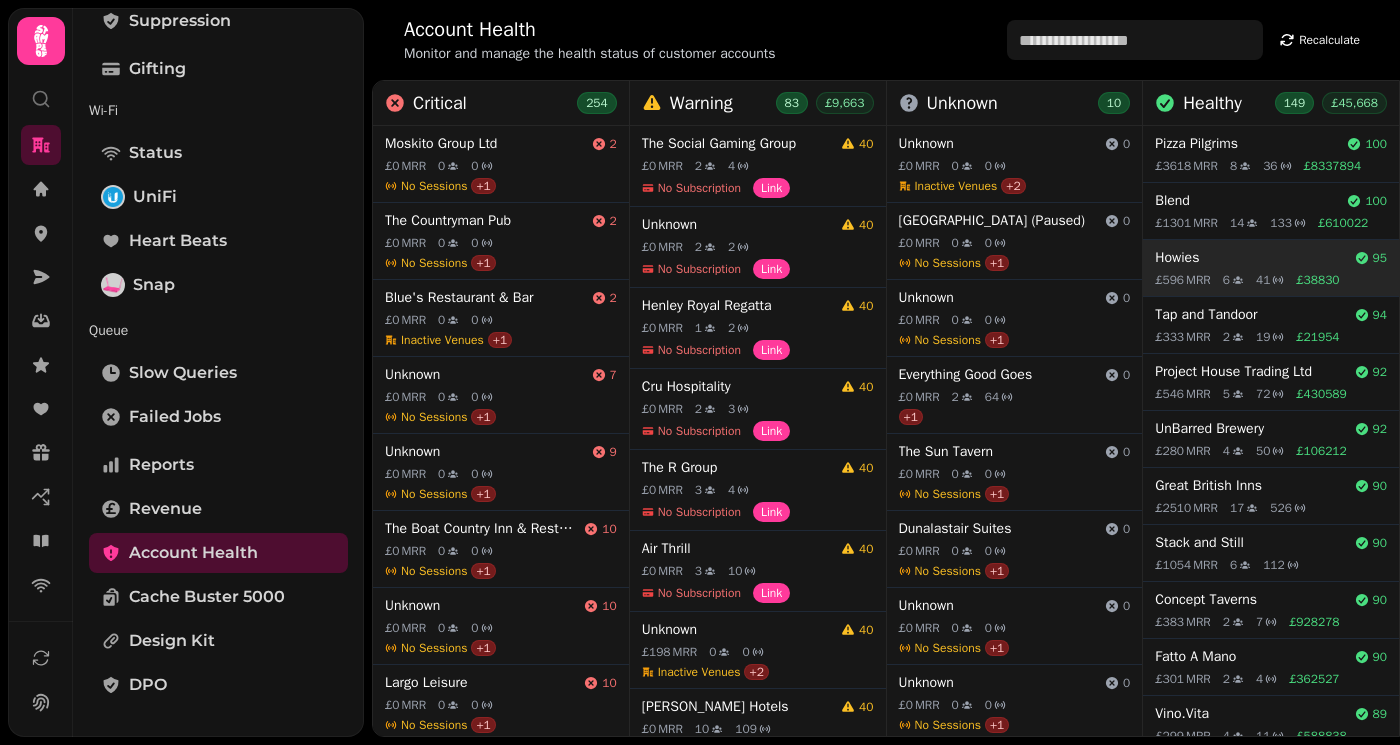 click on "Howies  95 £ 596 MRR 6 41 £ 38830" at bounding box center [1271, 268] 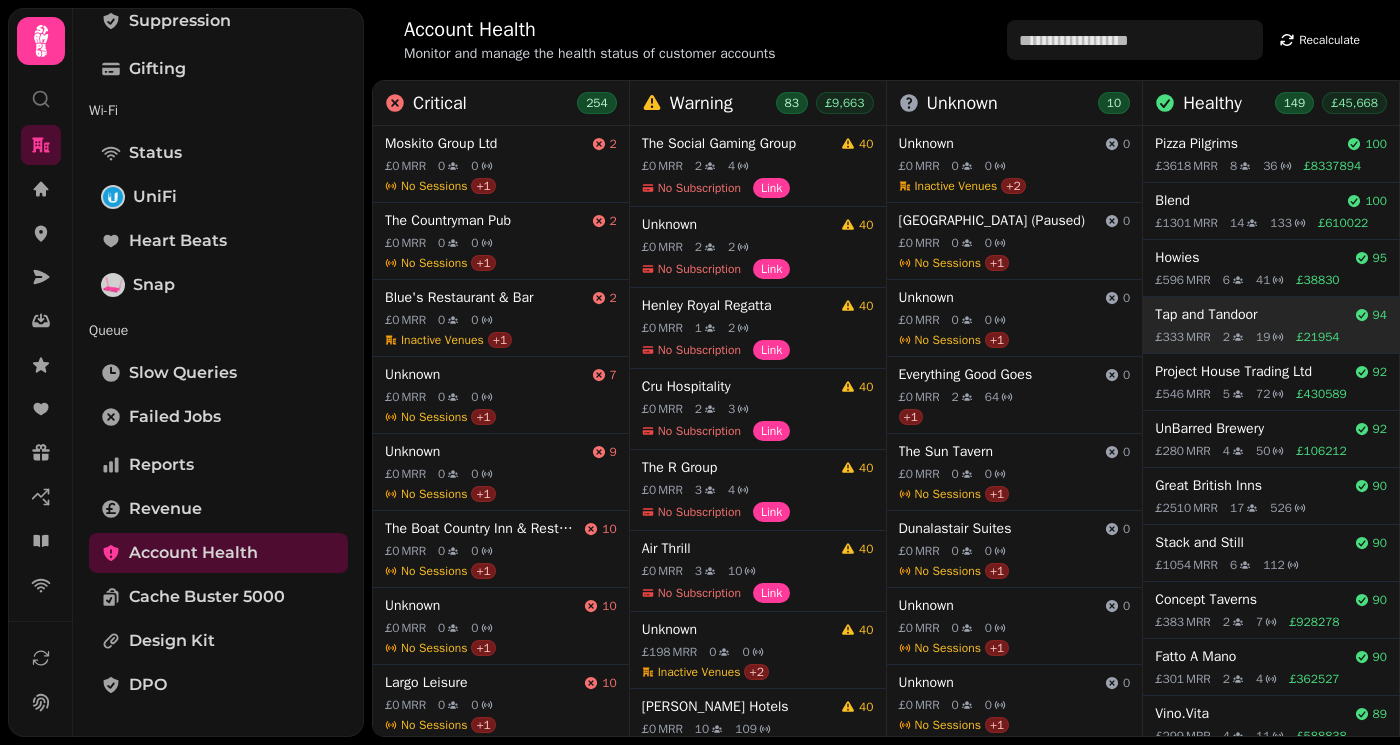 click on "Tap and Tandoor" at bounding box center [1250, 315] 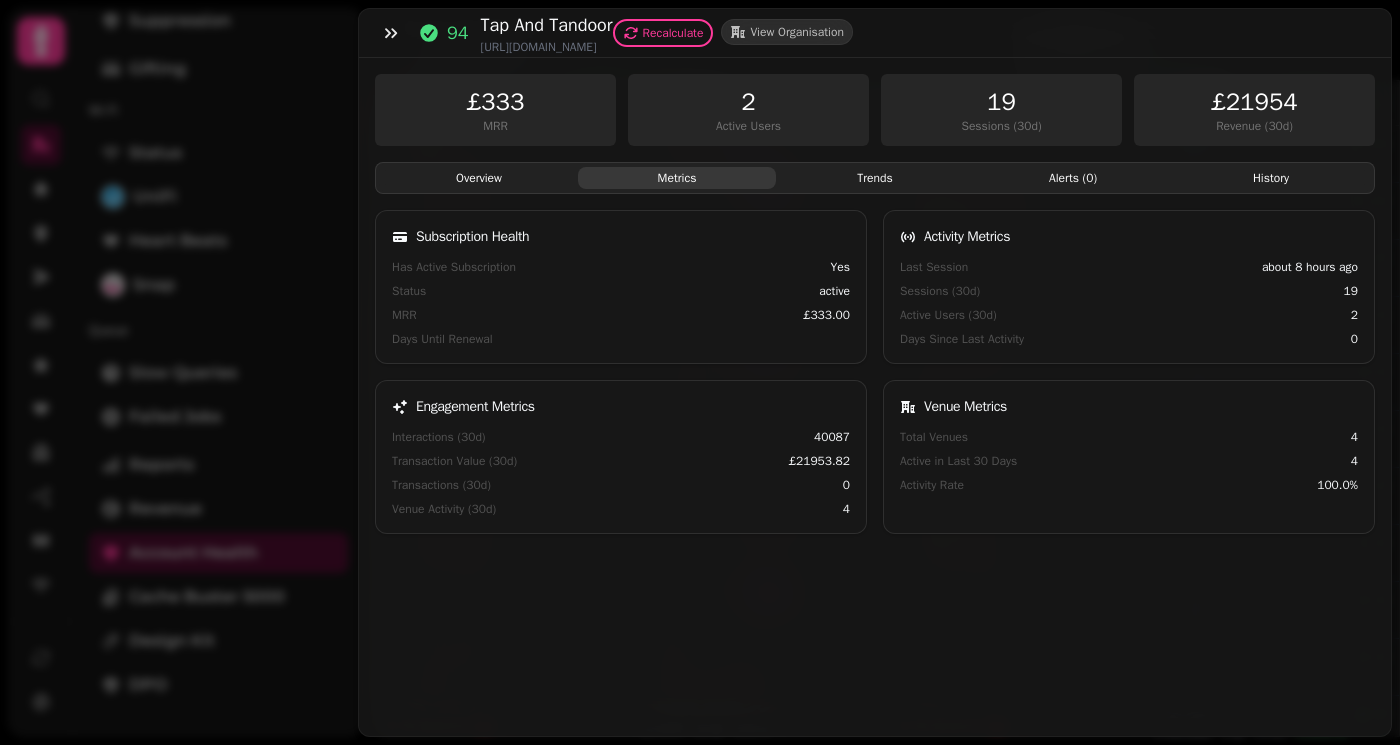 click on "Metrics" at bounding box center [677, 178] 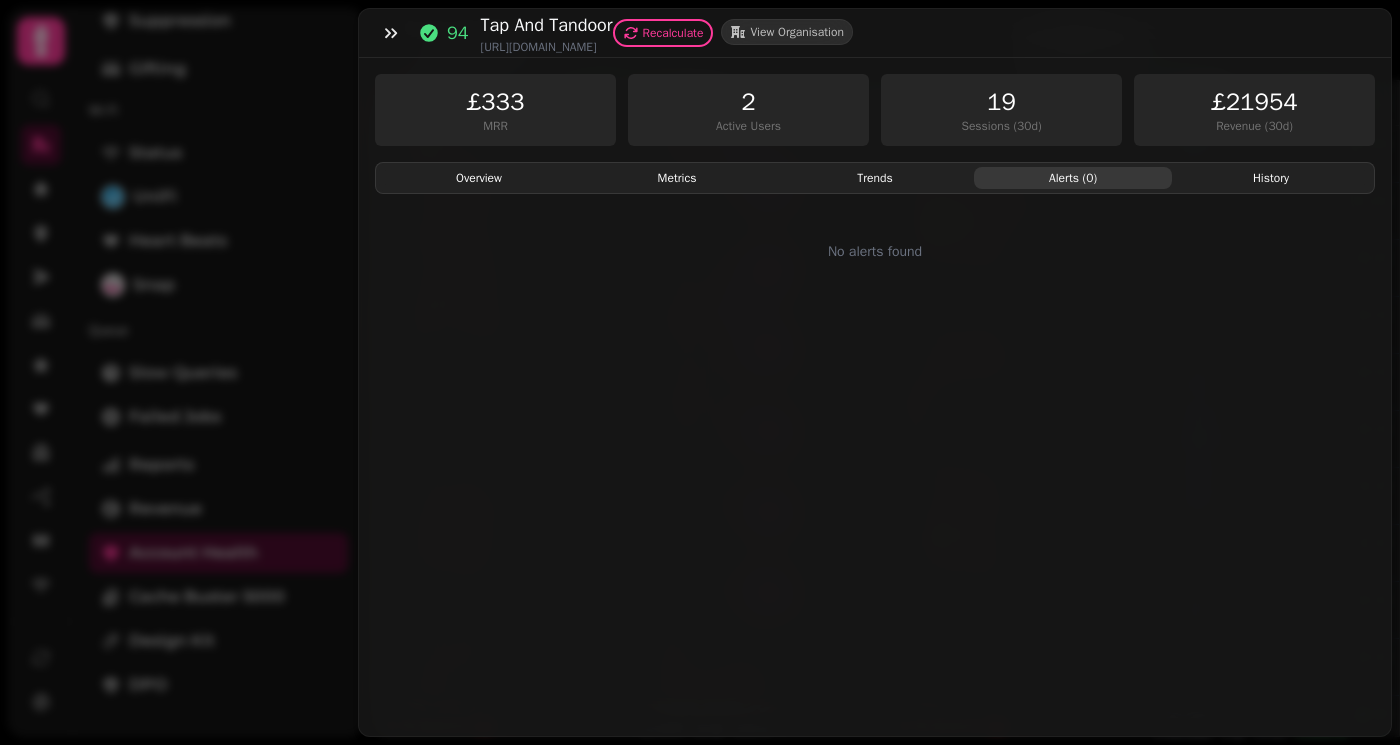 click on "Alerts ( 0 )" at bounding box center (1073, 178) 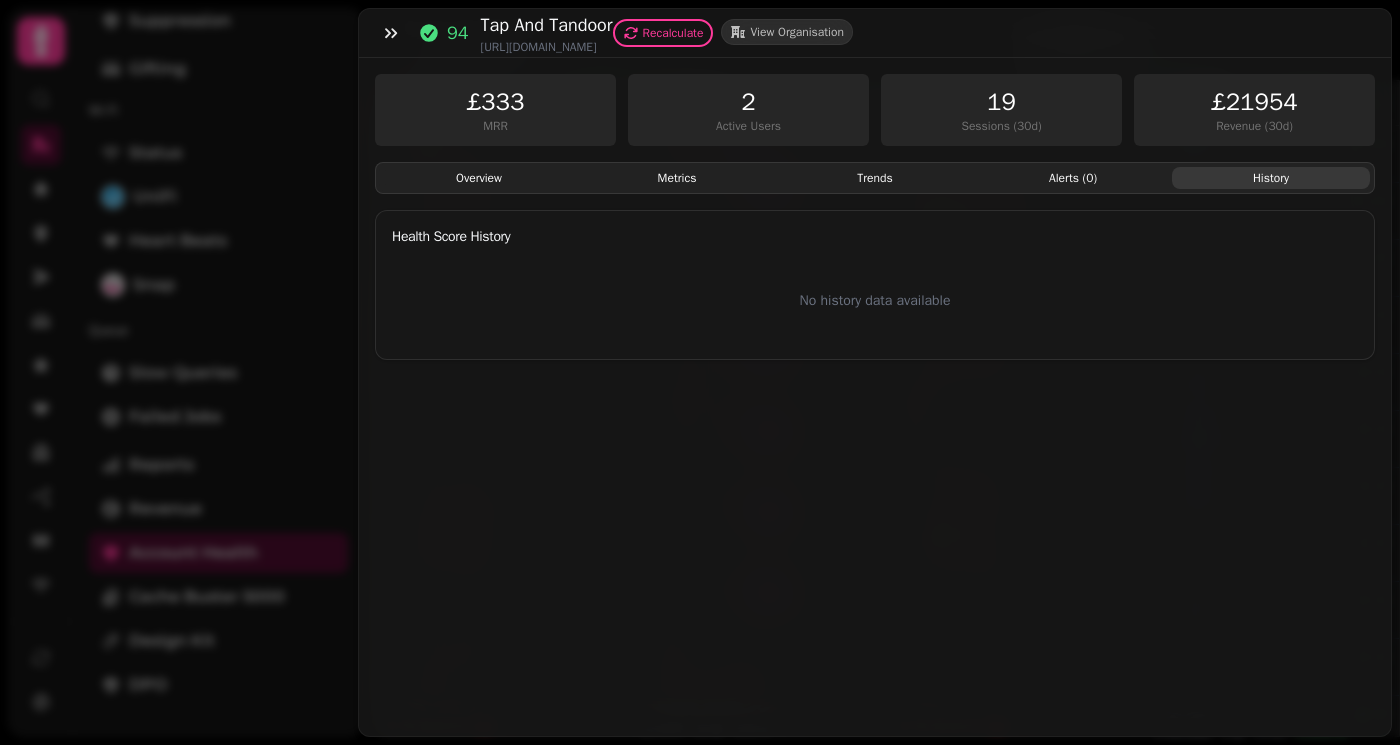 click on "History" at bounding box center (1271, 178) 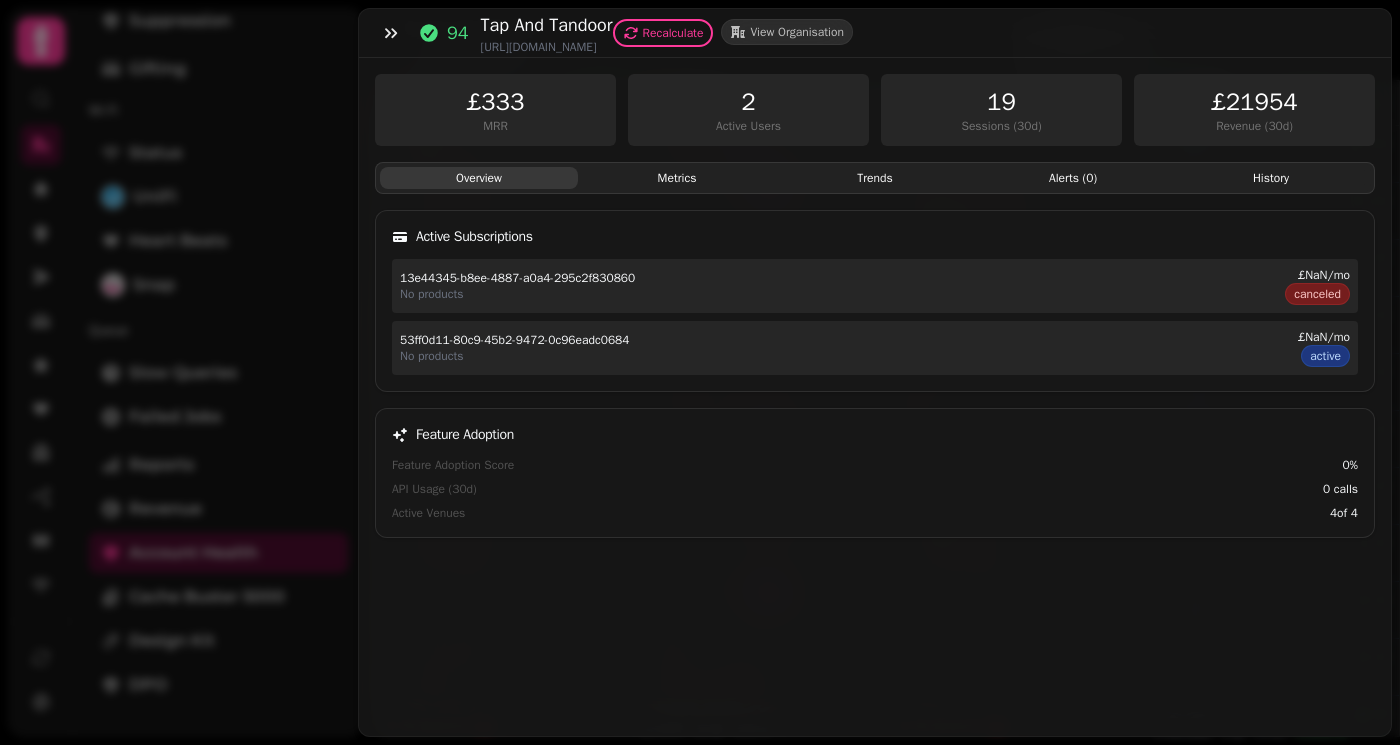 click on "Overview" at bounding box center [479, 178] 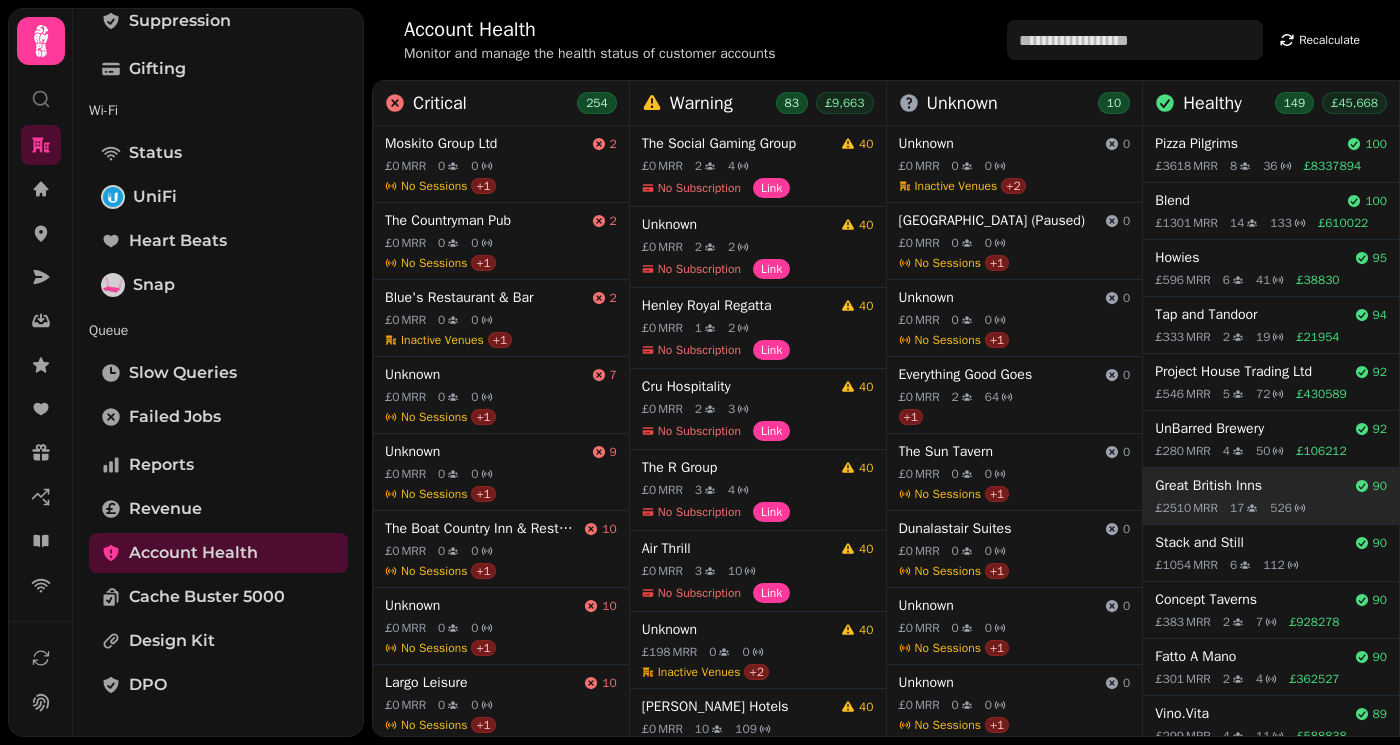 click on "Great British Inns" at bounding box center (1250, 486) 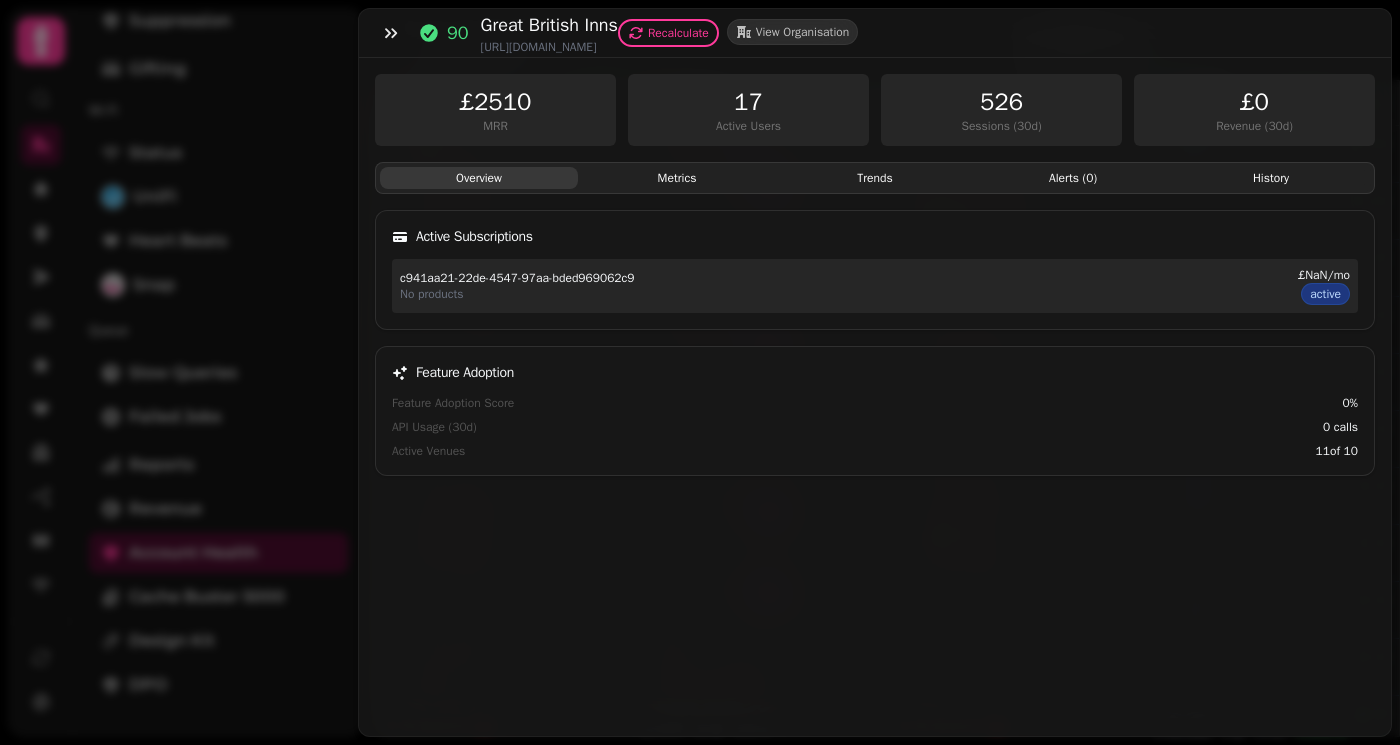 click on "Feature Adoption" at bounding box center [875, 373] 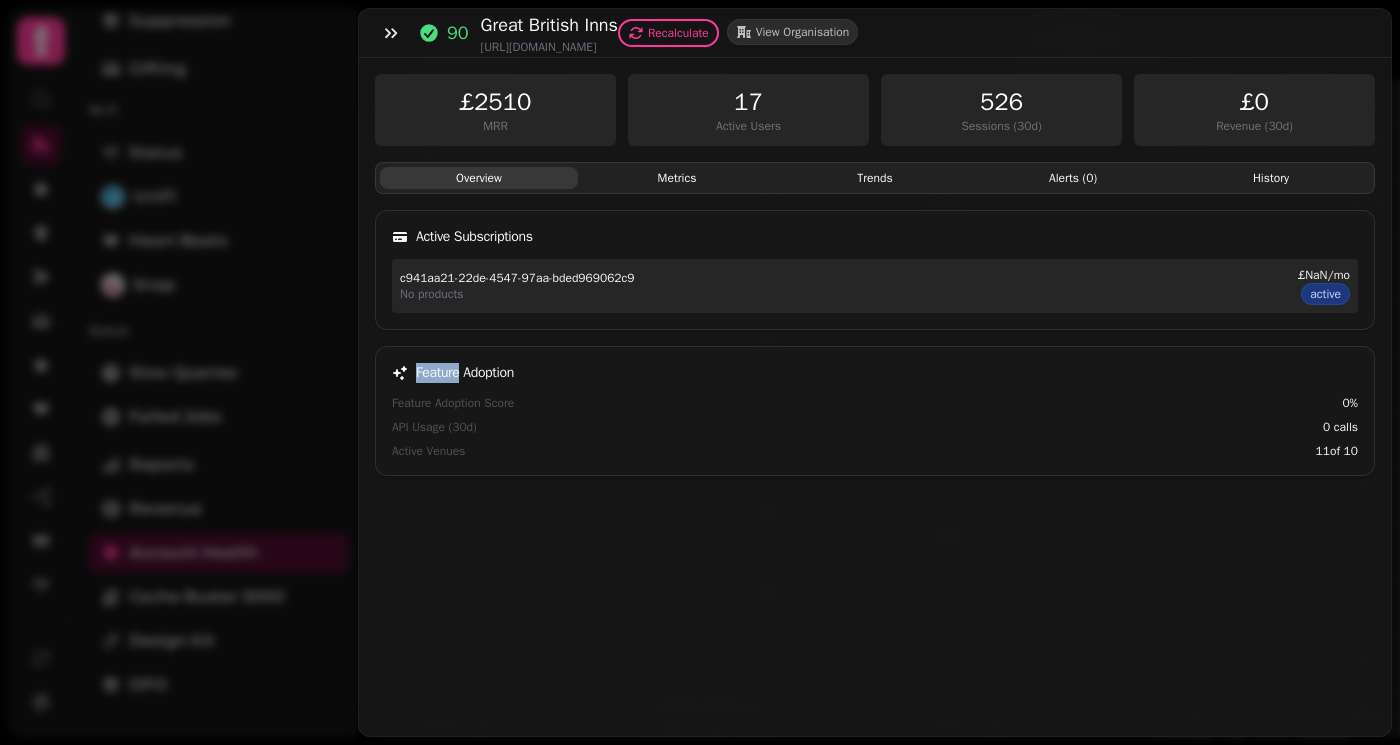 click on "Feature Adoption" at bounding box center (875, 373) 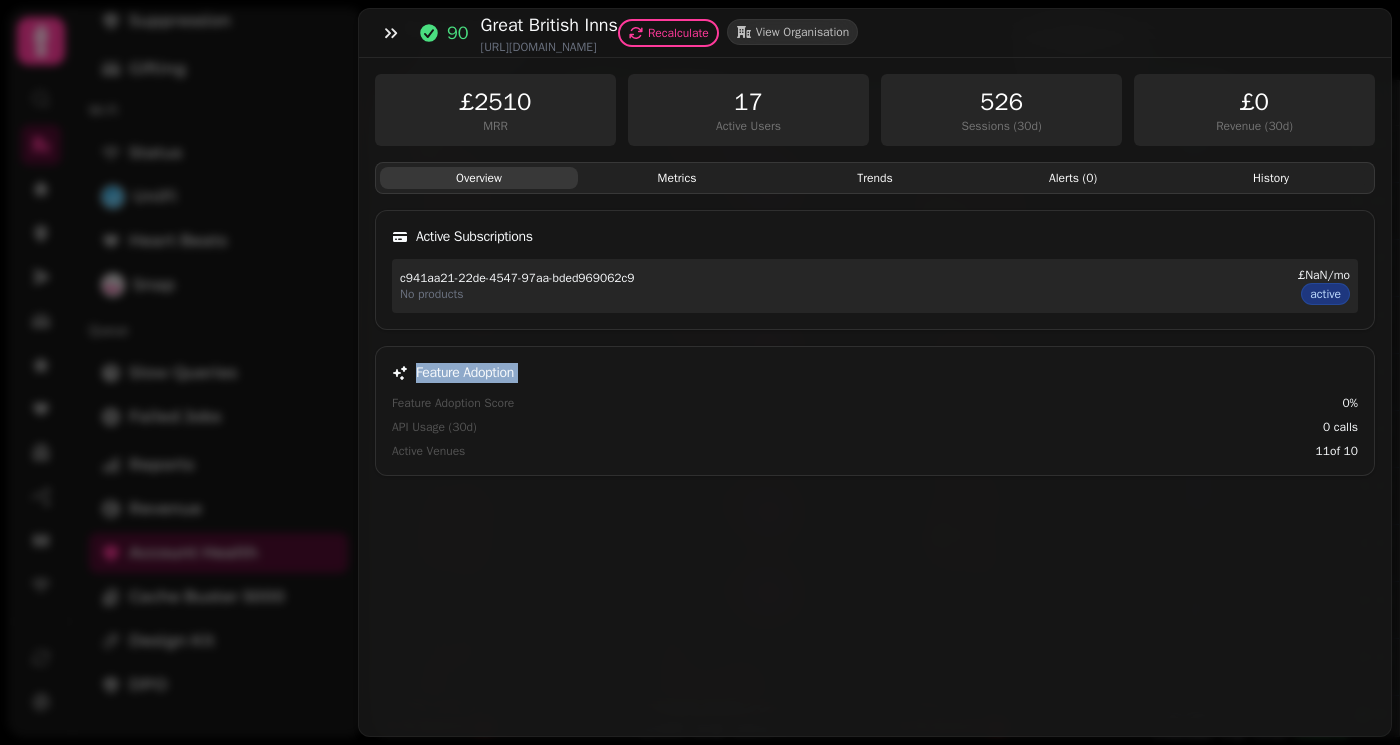 click on "Feature Adoption" at bounding box center [875, 373] 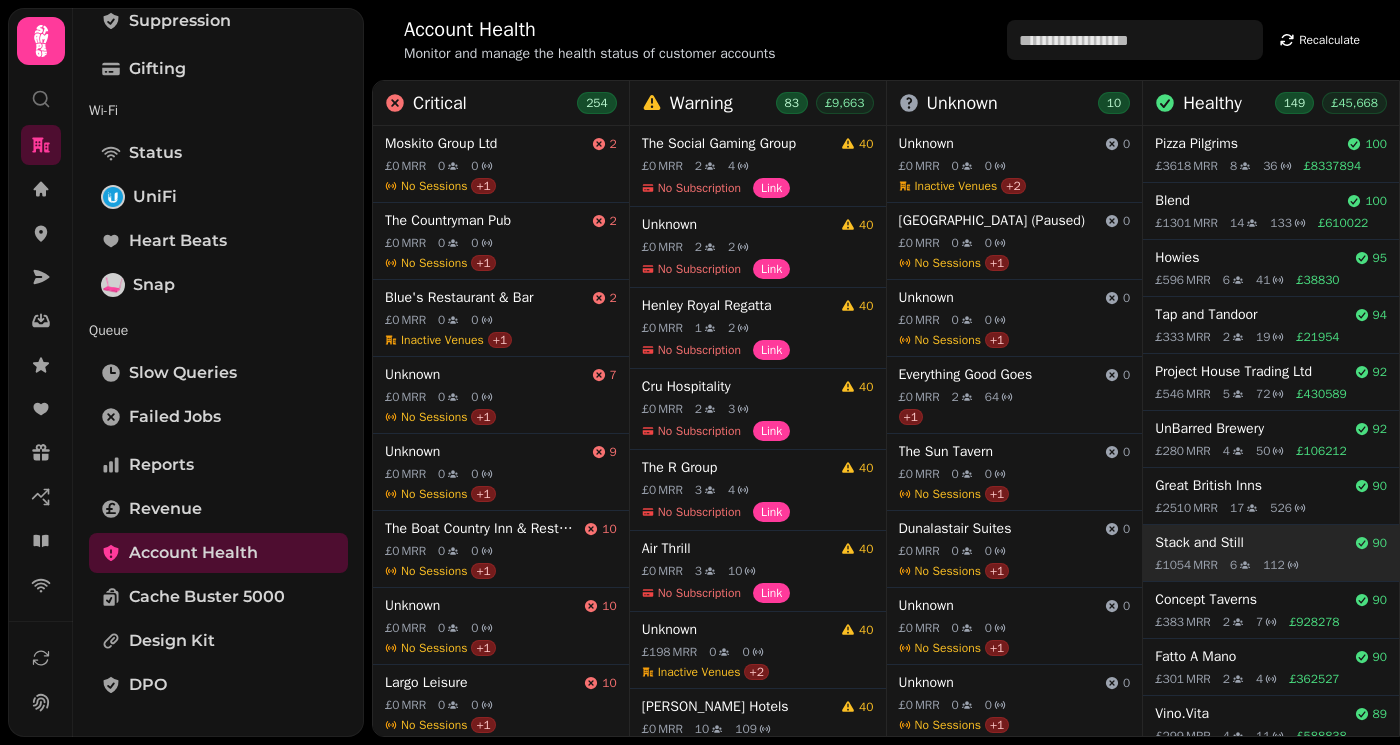 click on "Stack and Still" at bounding box center [1250, 543] 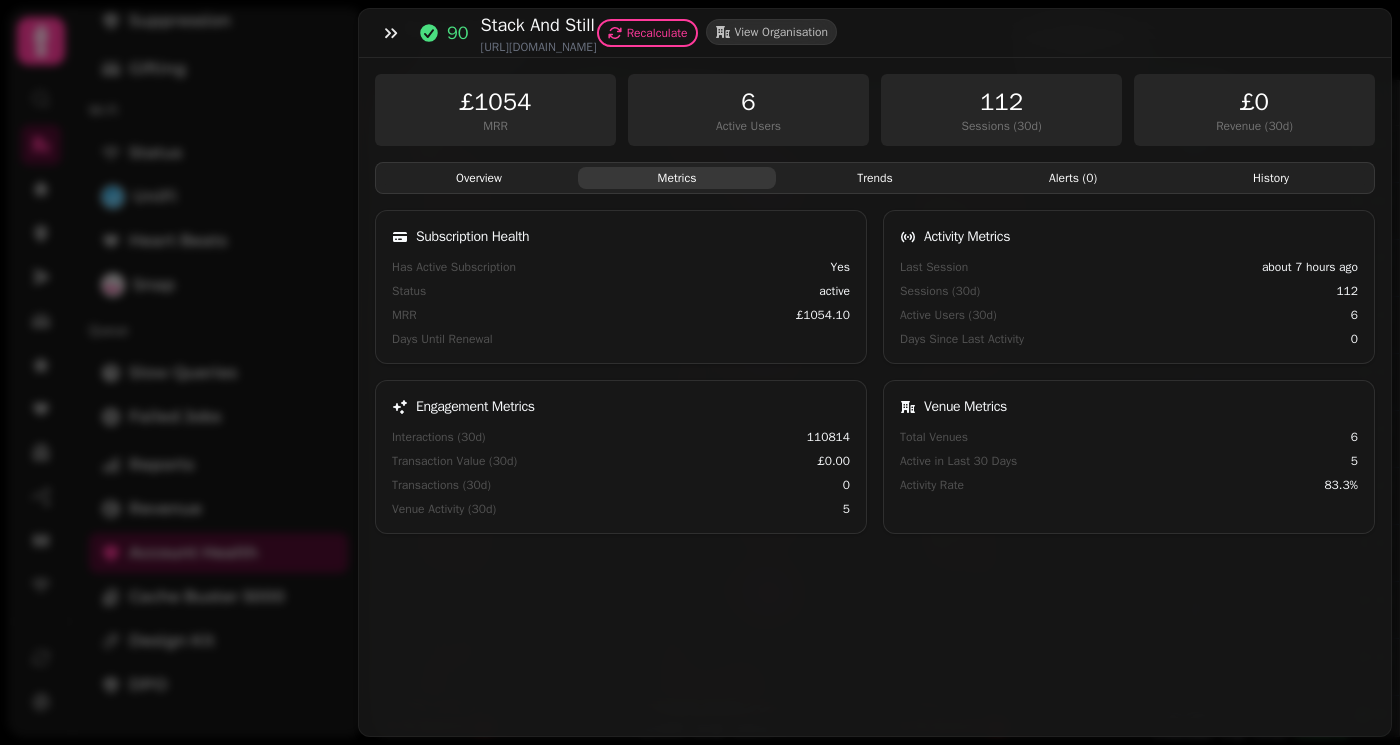 click on "Metrics" at bounding box center [677, 178] 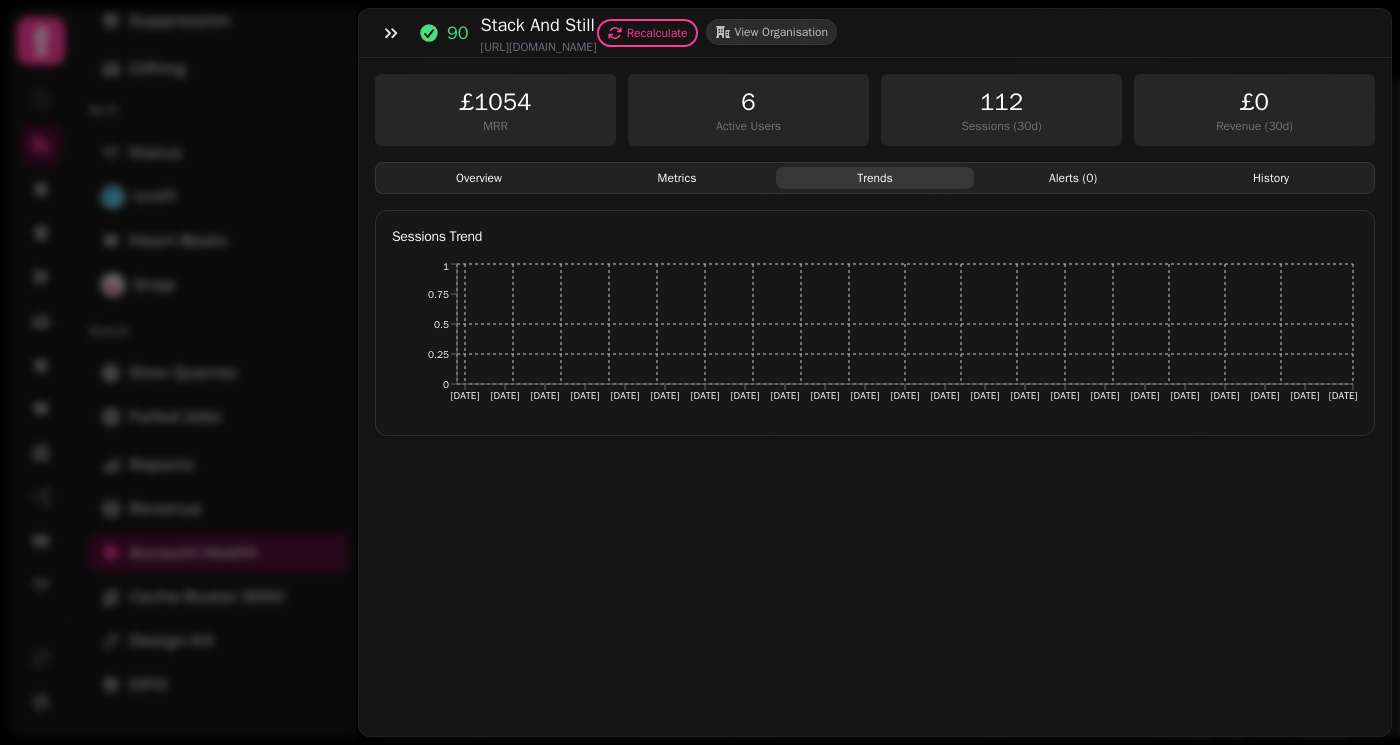 click on "Trends" at bounding box center [875, 178] 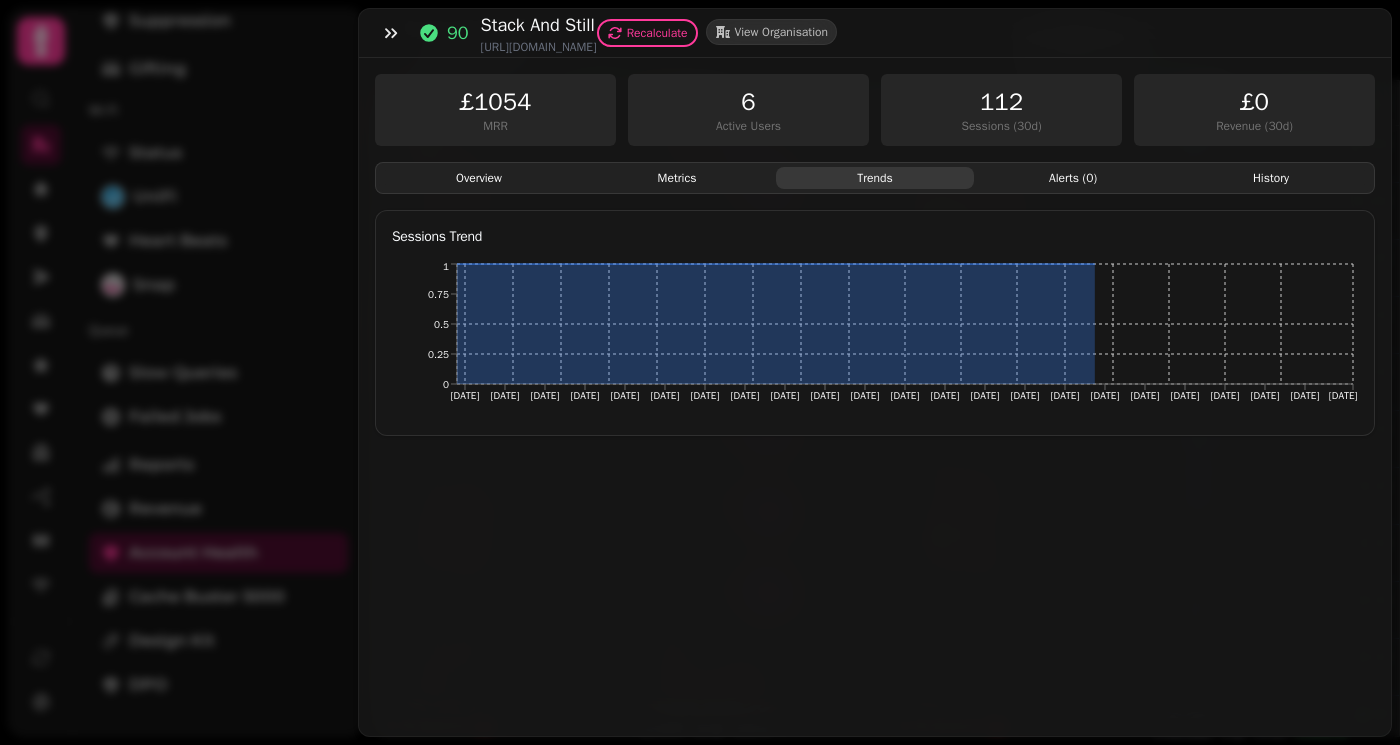 click on "Overview" at bounding box center (479, 178) 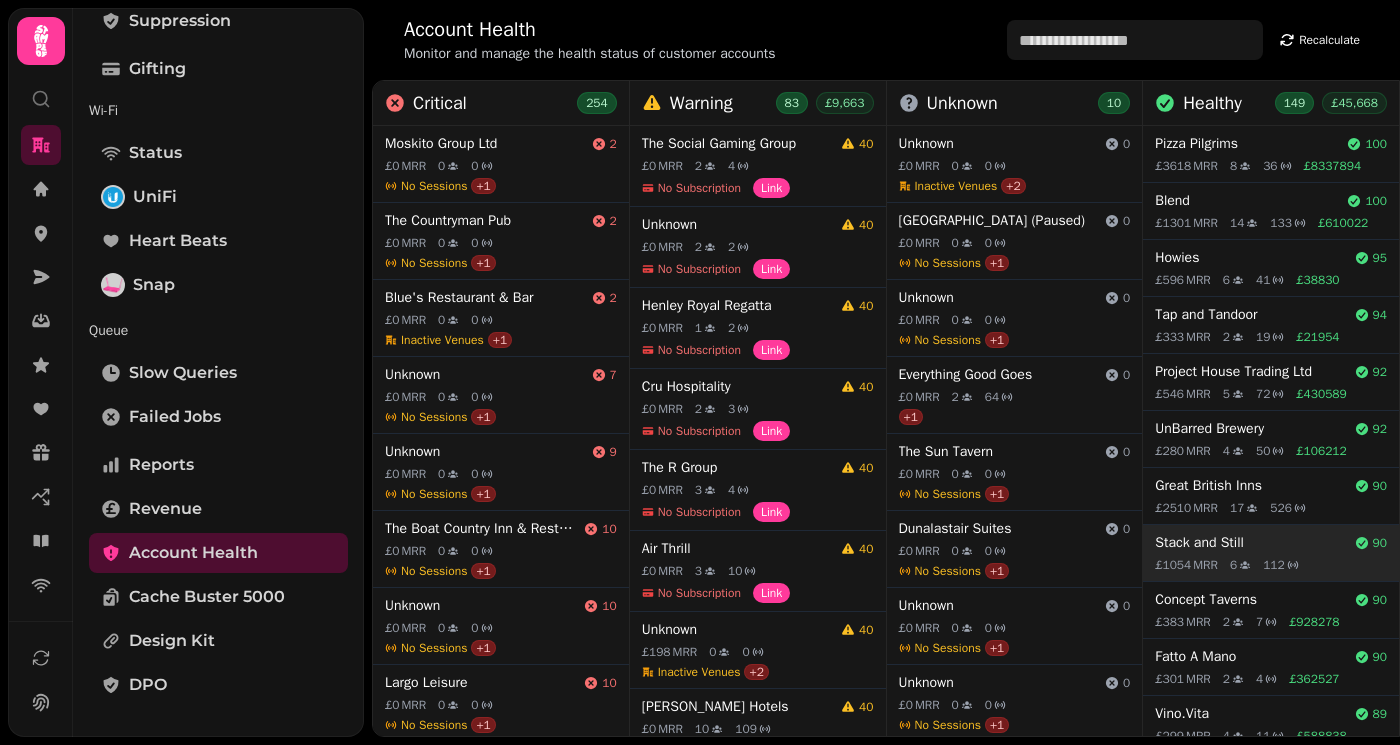 scroll, scrollTop: 57, scrollLeft: 0, axis: vertical 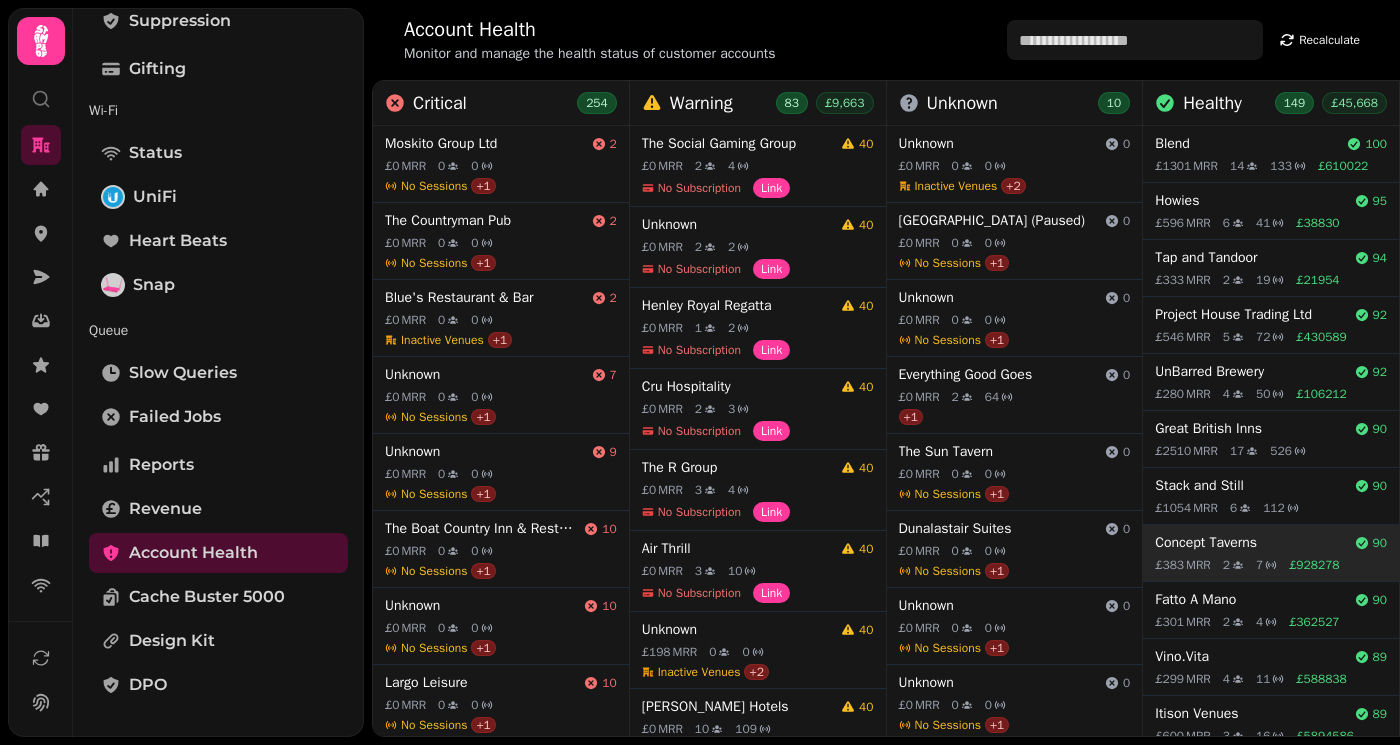 click on "Concept Taverns" at bounding box center (1250, 543) 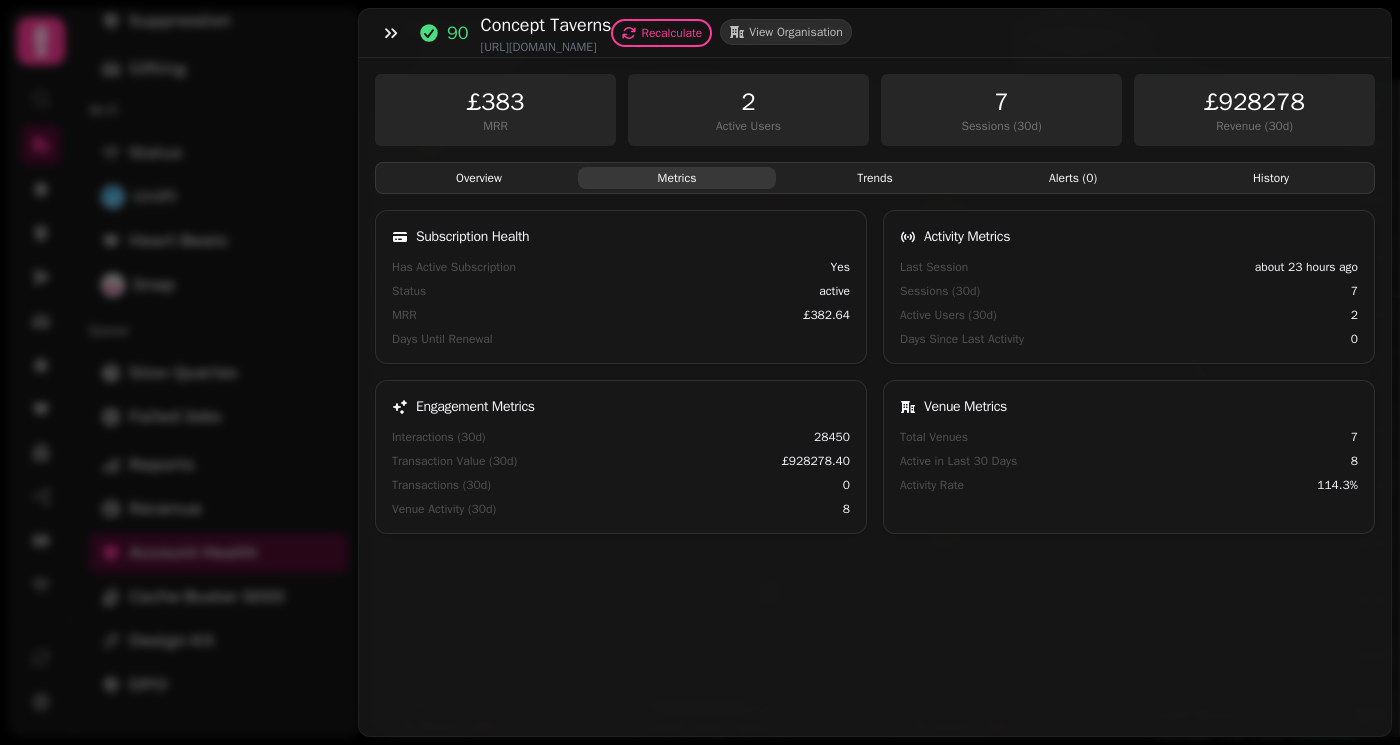 click on "Metrics" at bounding box center [677, 178] 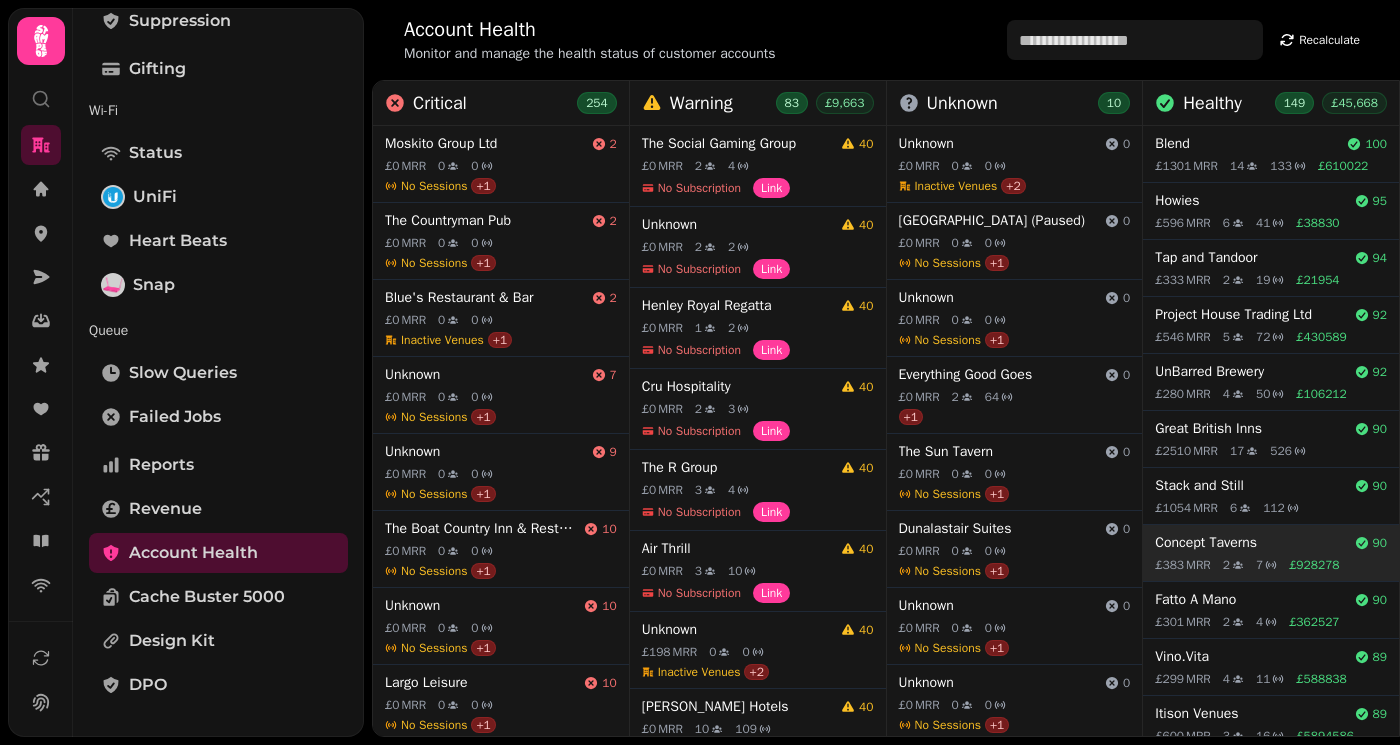 click on "Concept Taverns 90 £ 383 MRR 2 7 £ 928278" at bounding box center (1271, 553) 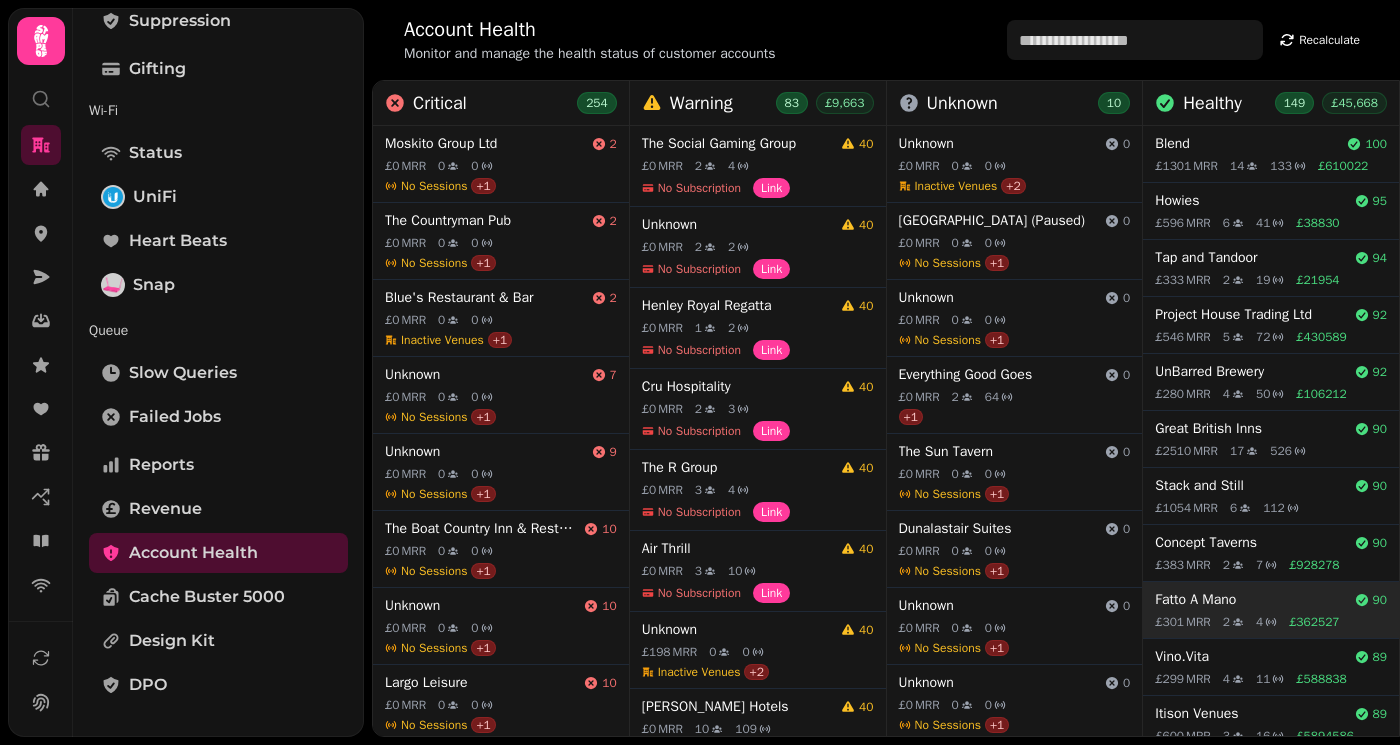 click on "Fatto A Mano" at bounding box center (1250, 600) 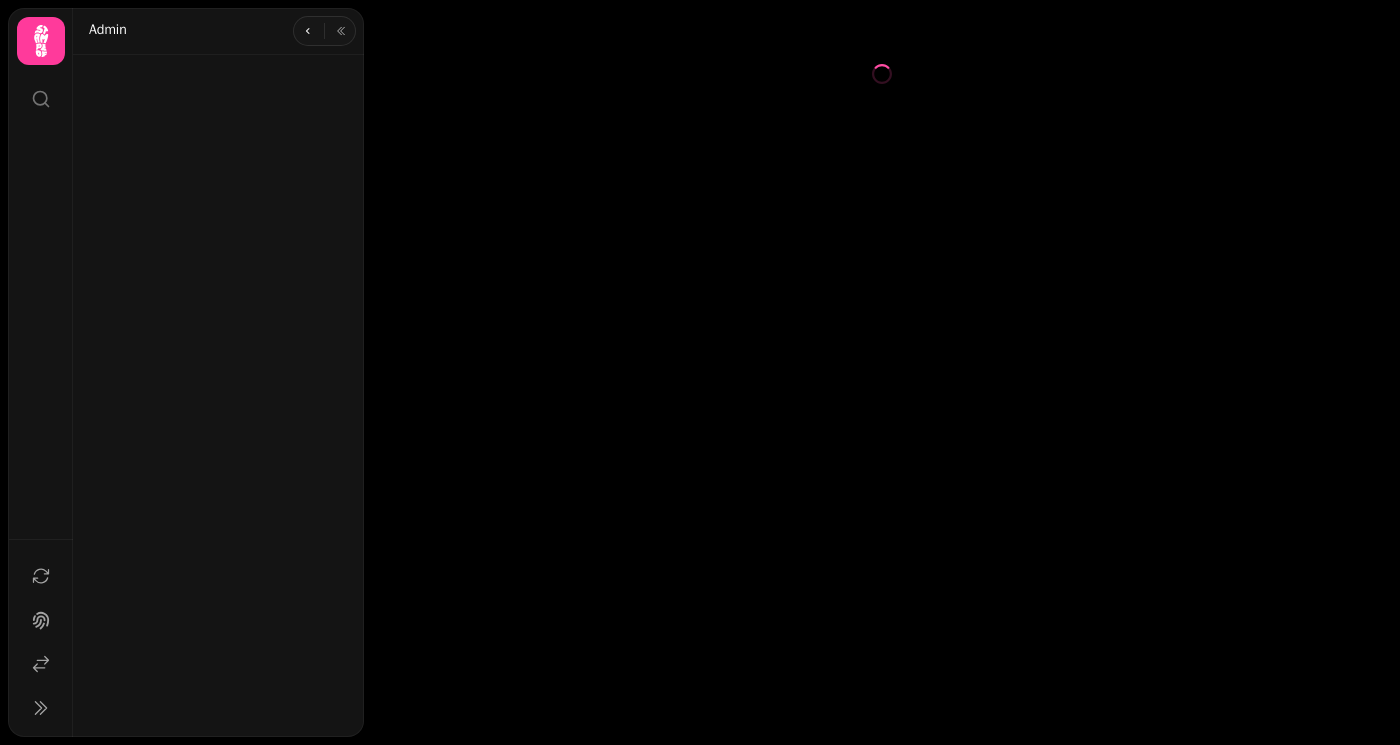 scroll, scrollTop: 0, scrollLeft: 0, axis: both 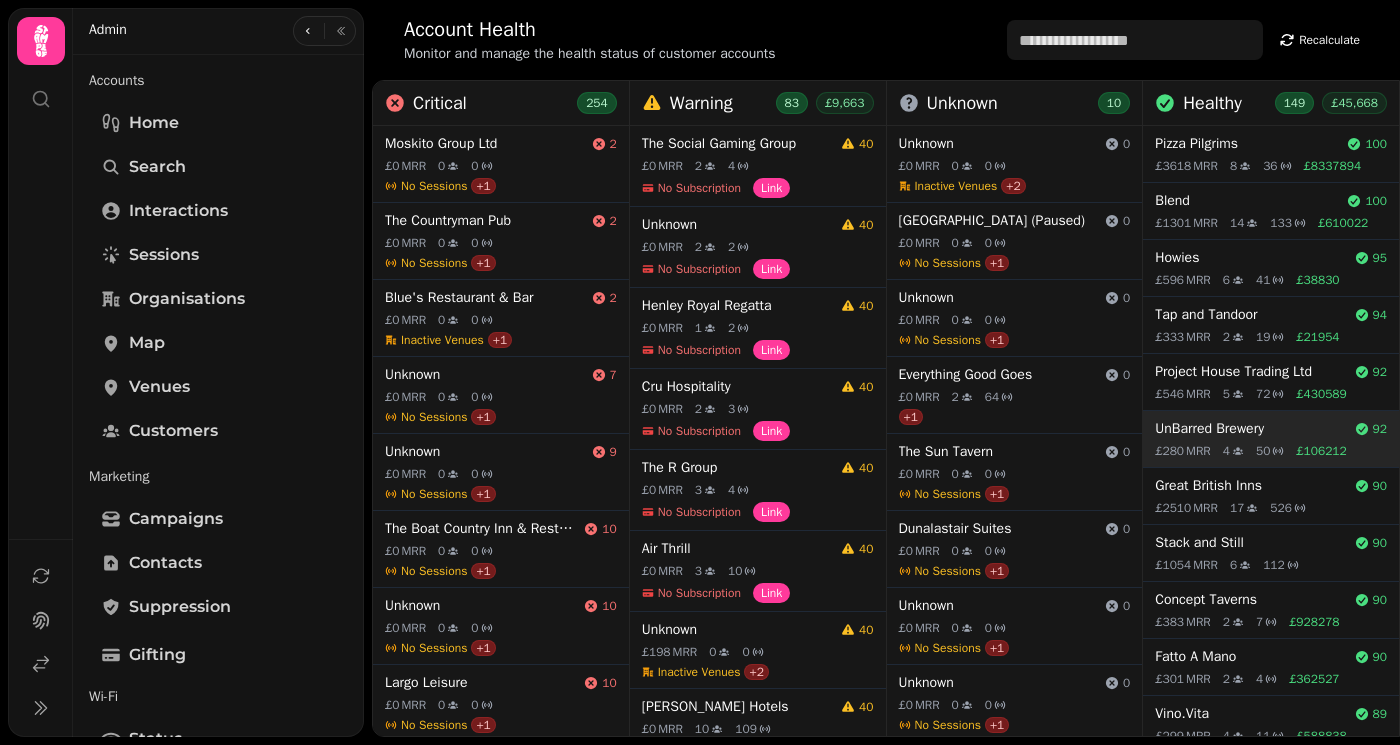 click on "UnBarred Brewery" at bounding box center [1250, 429] 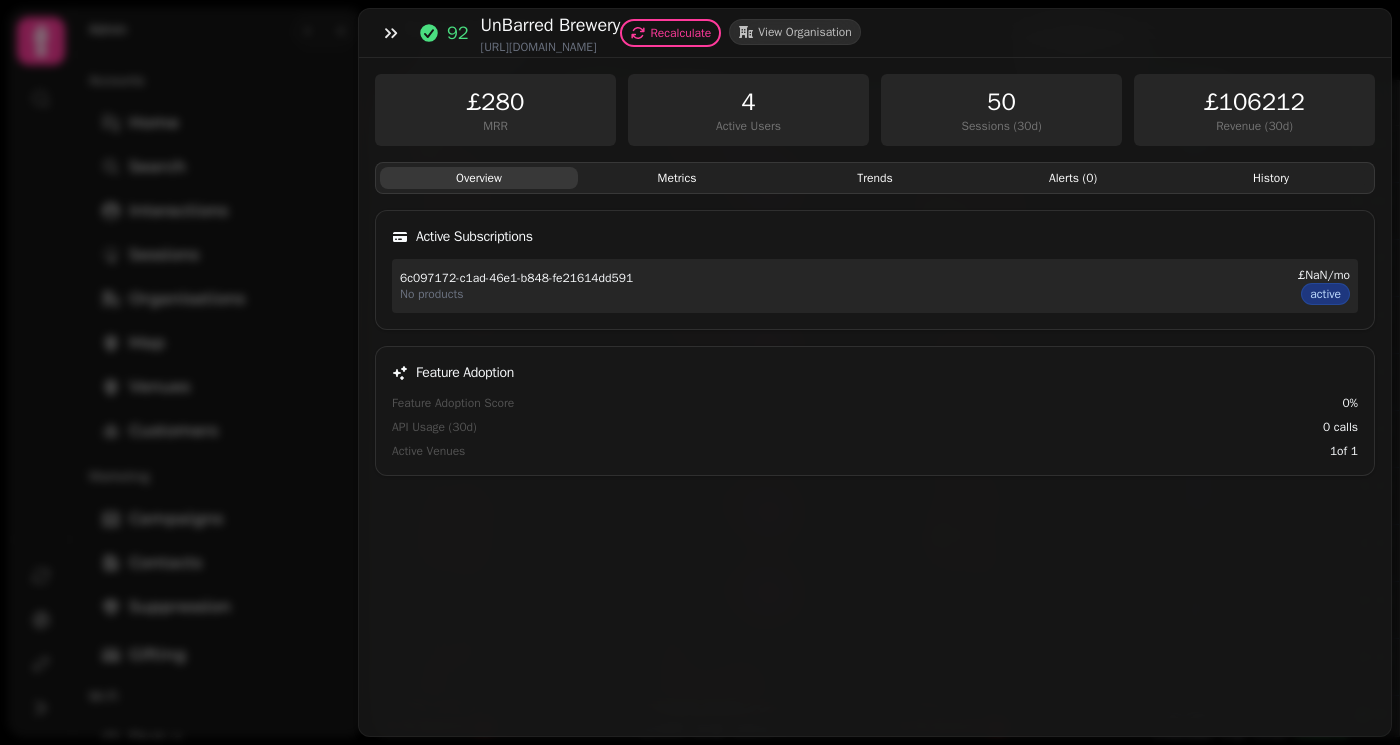 click on "Metrics" at bounding box center (677, 178) 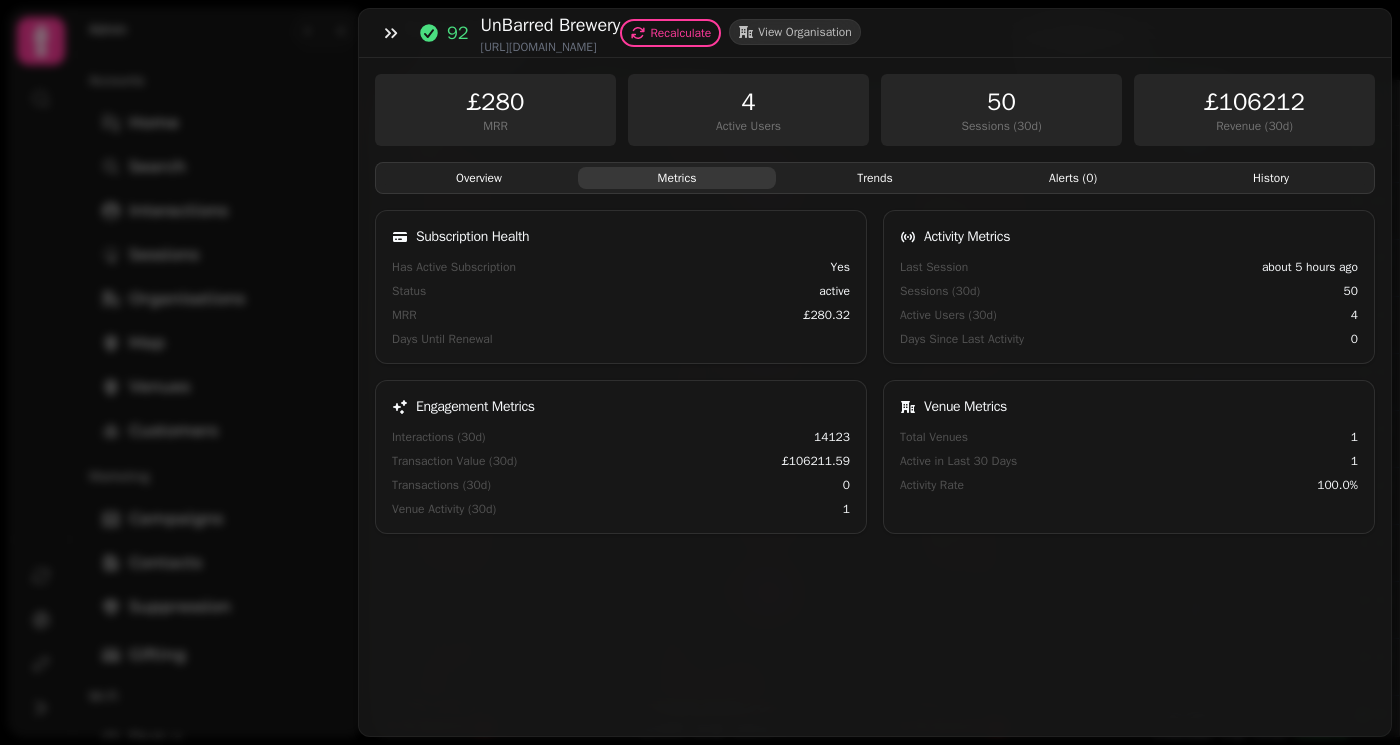 click on "Trends" at bounding box center (875, 178) 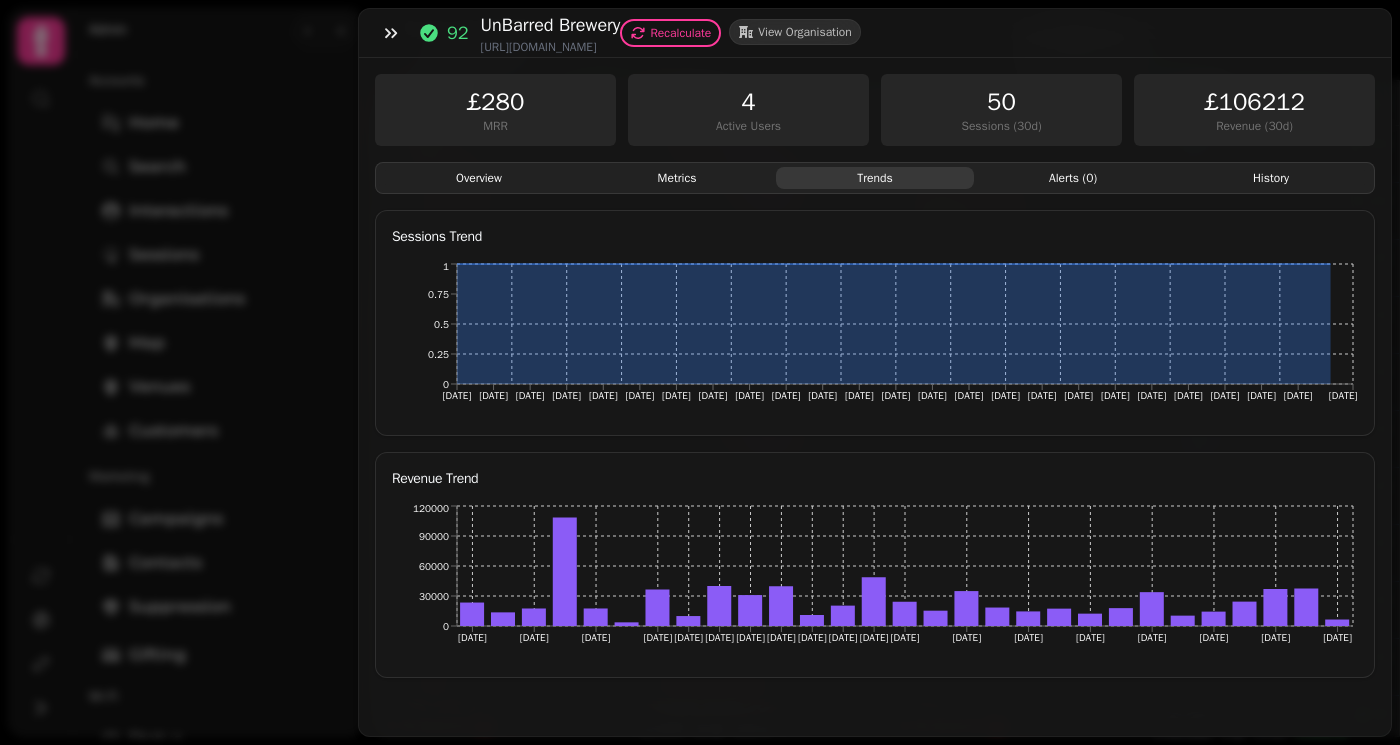 click on "Alerts ( 0 )" at bounding box center [1073, 178] 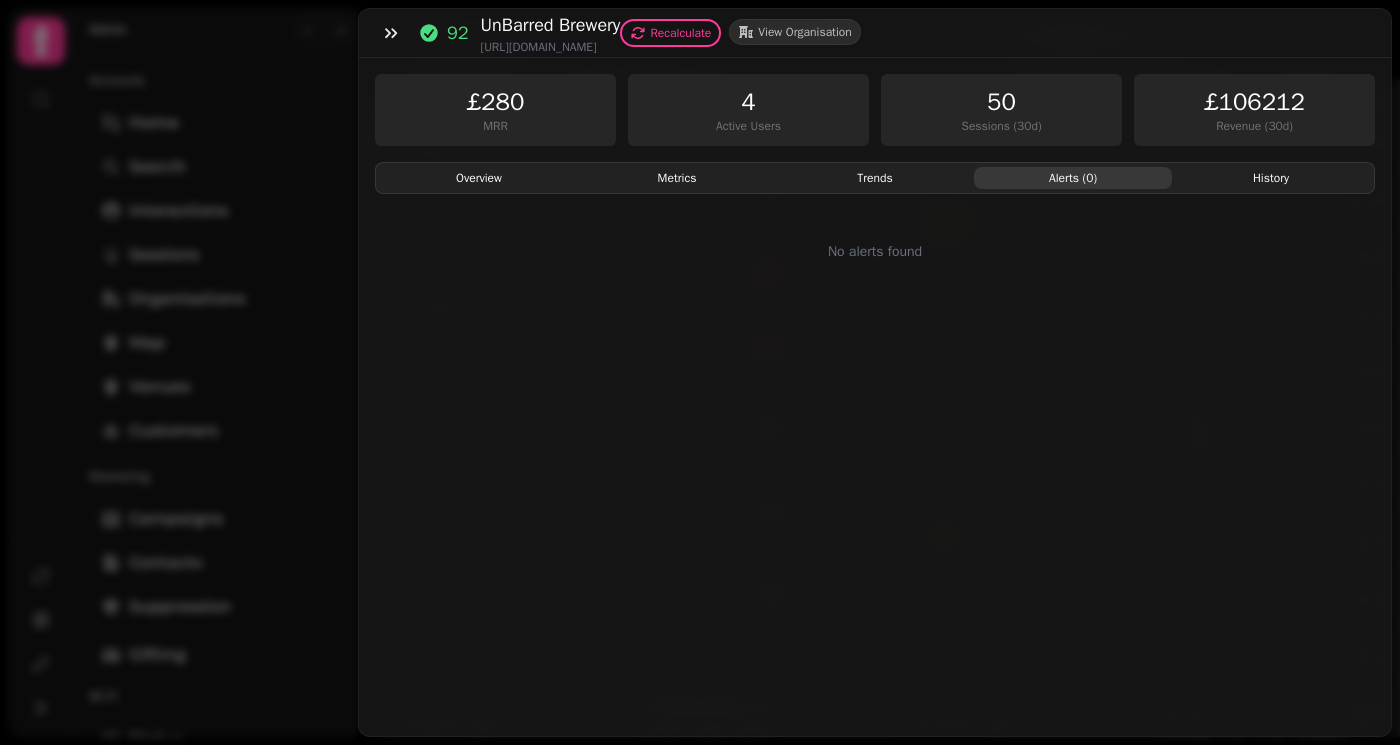 click on "History" at bounding box center (1271, 178) 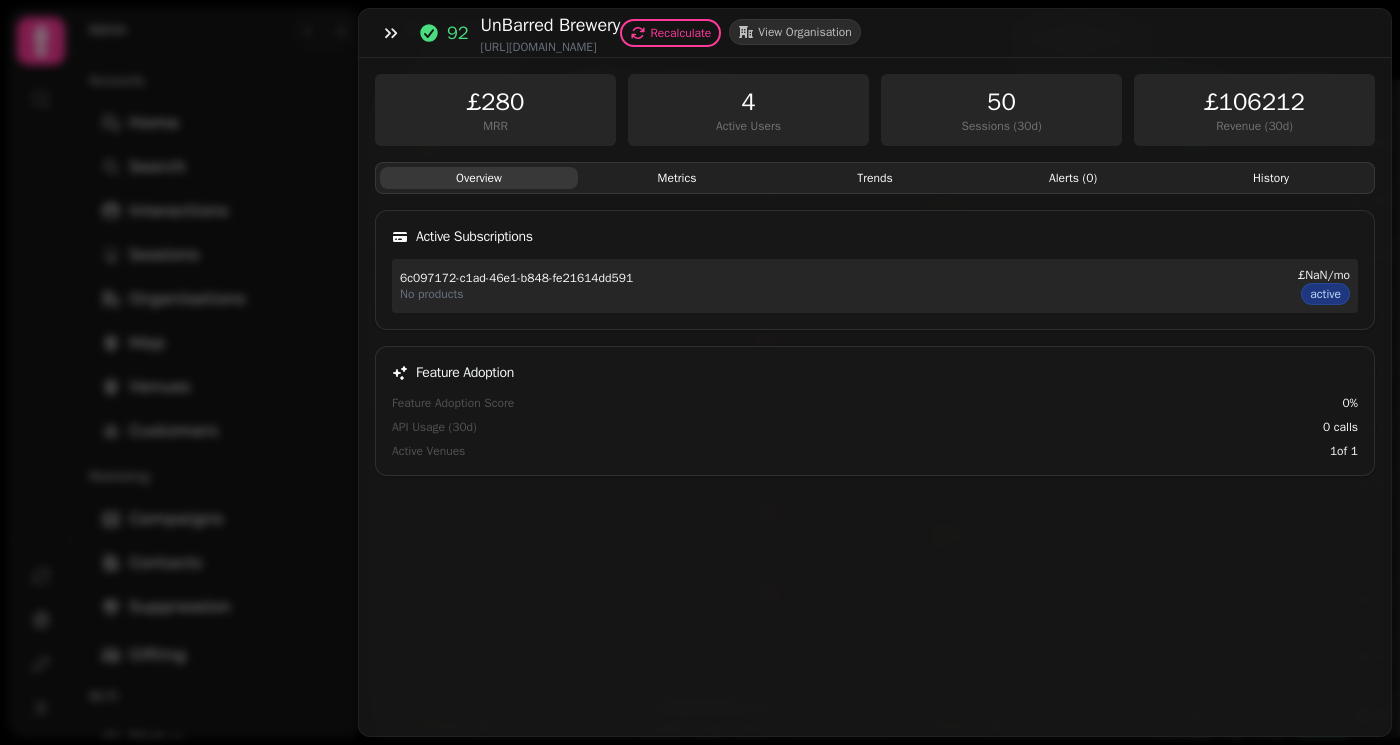 click on "Overview" at bounding box center [479, 178] 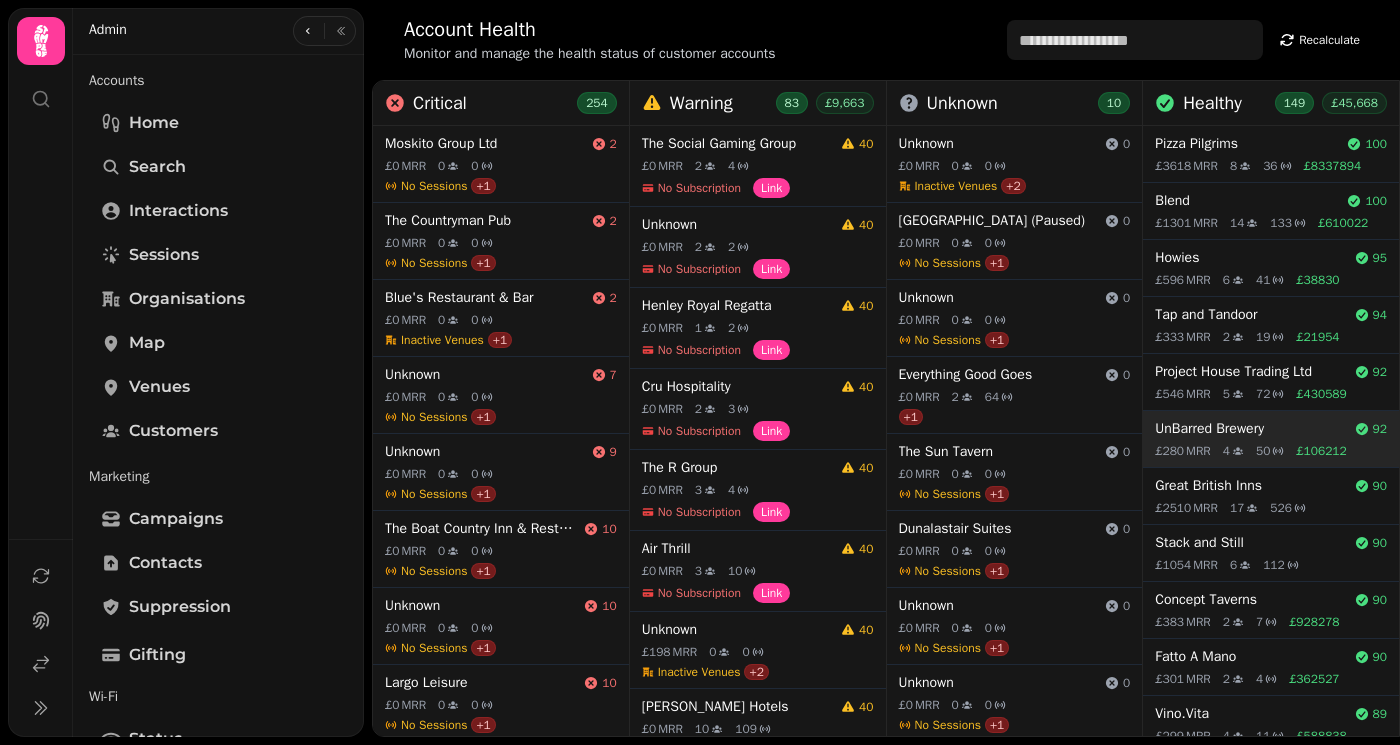 click on "4" at bounding box center [1226, 451] 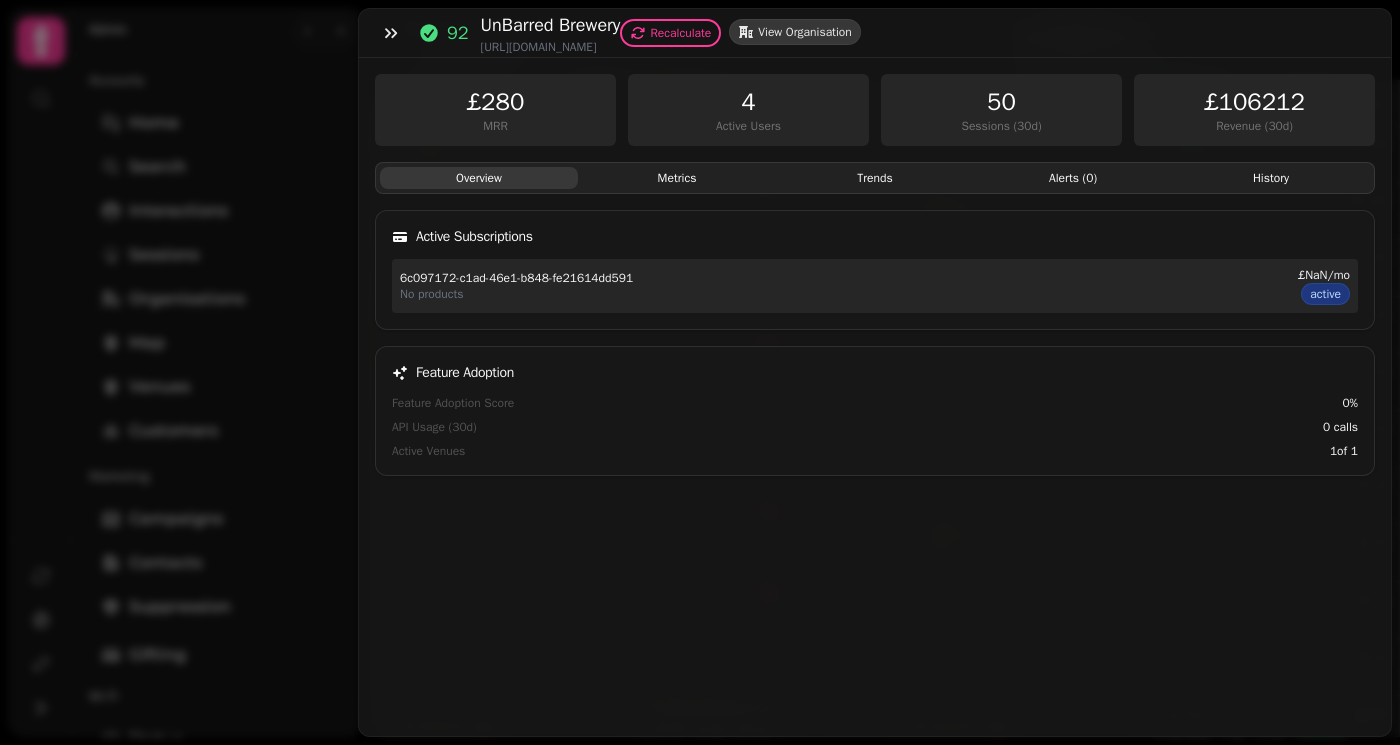 click on "View Organisation" at bounding box center [804, 32] 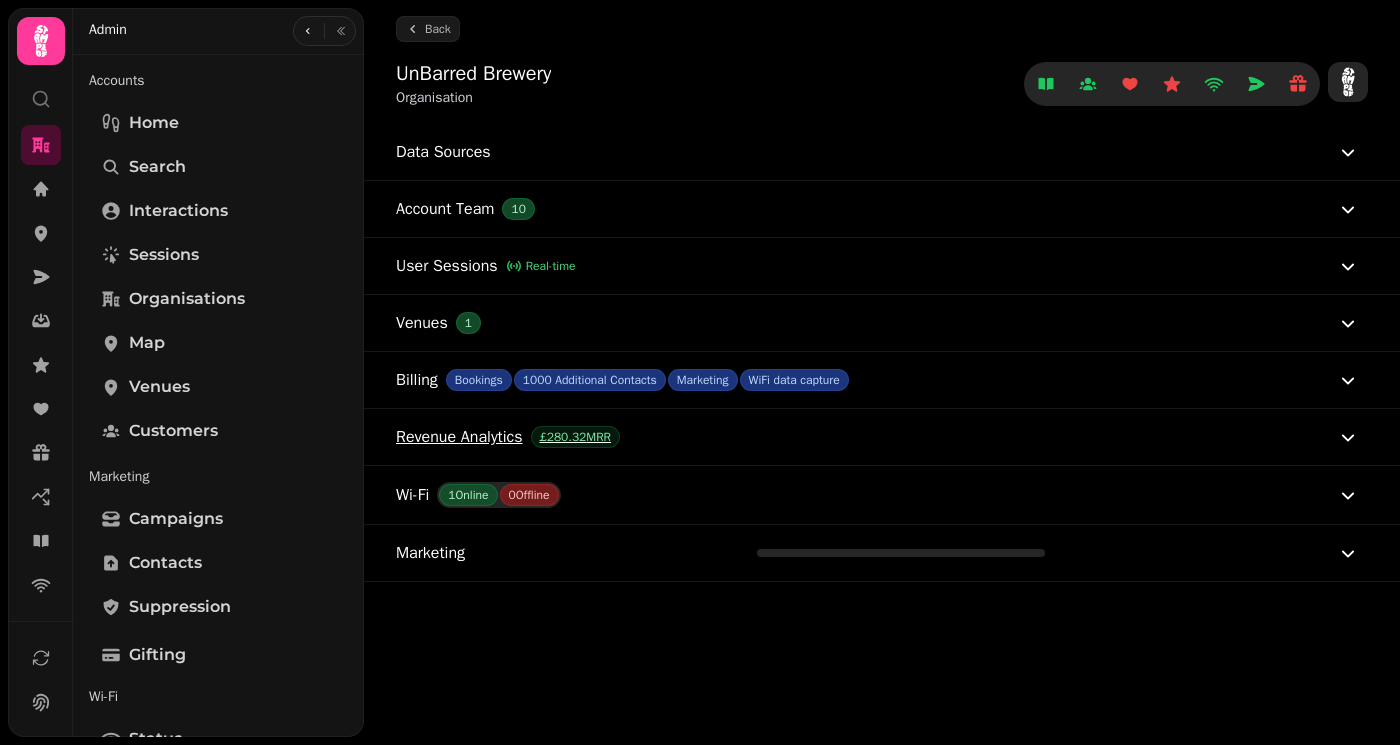 click on "Revenue Analytics" at bounding box center (459, 437) 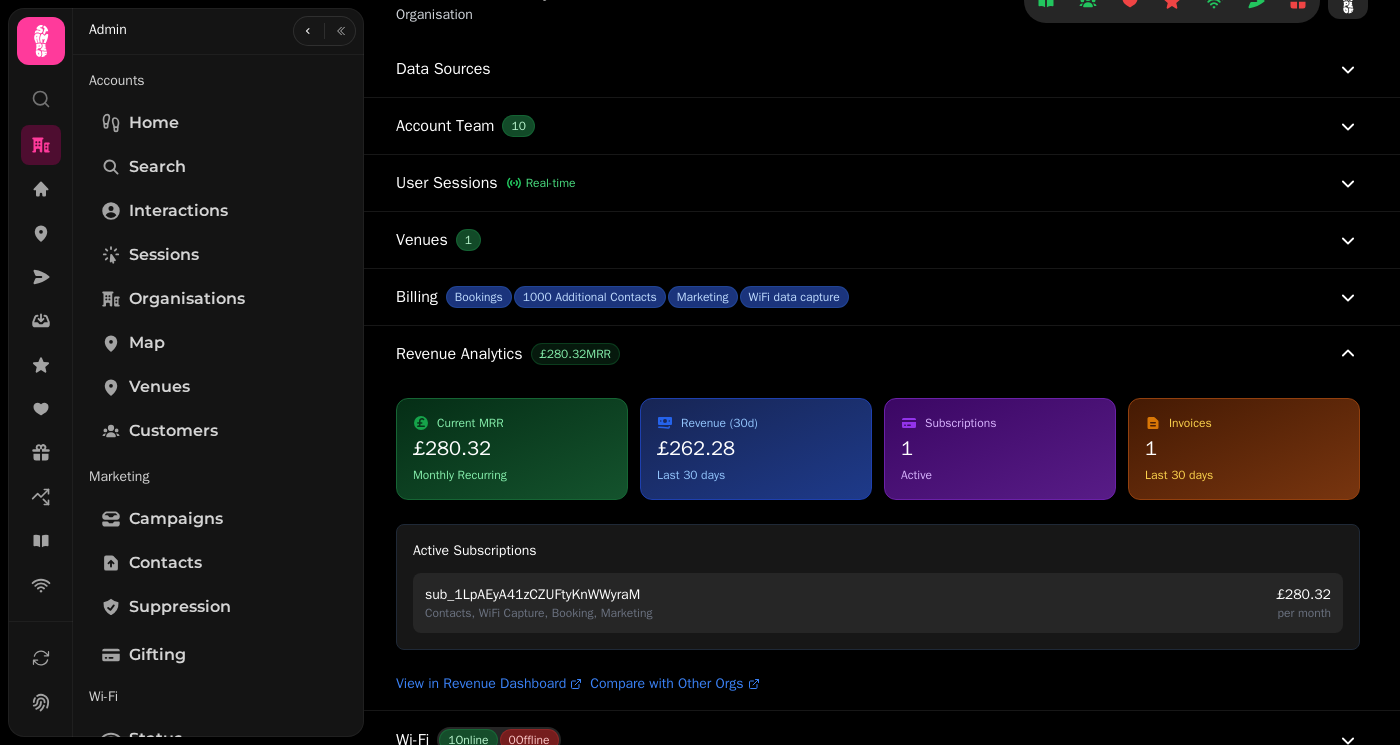 scroll, scrollTop: 245, scrollLeft: 0, axis: vertical 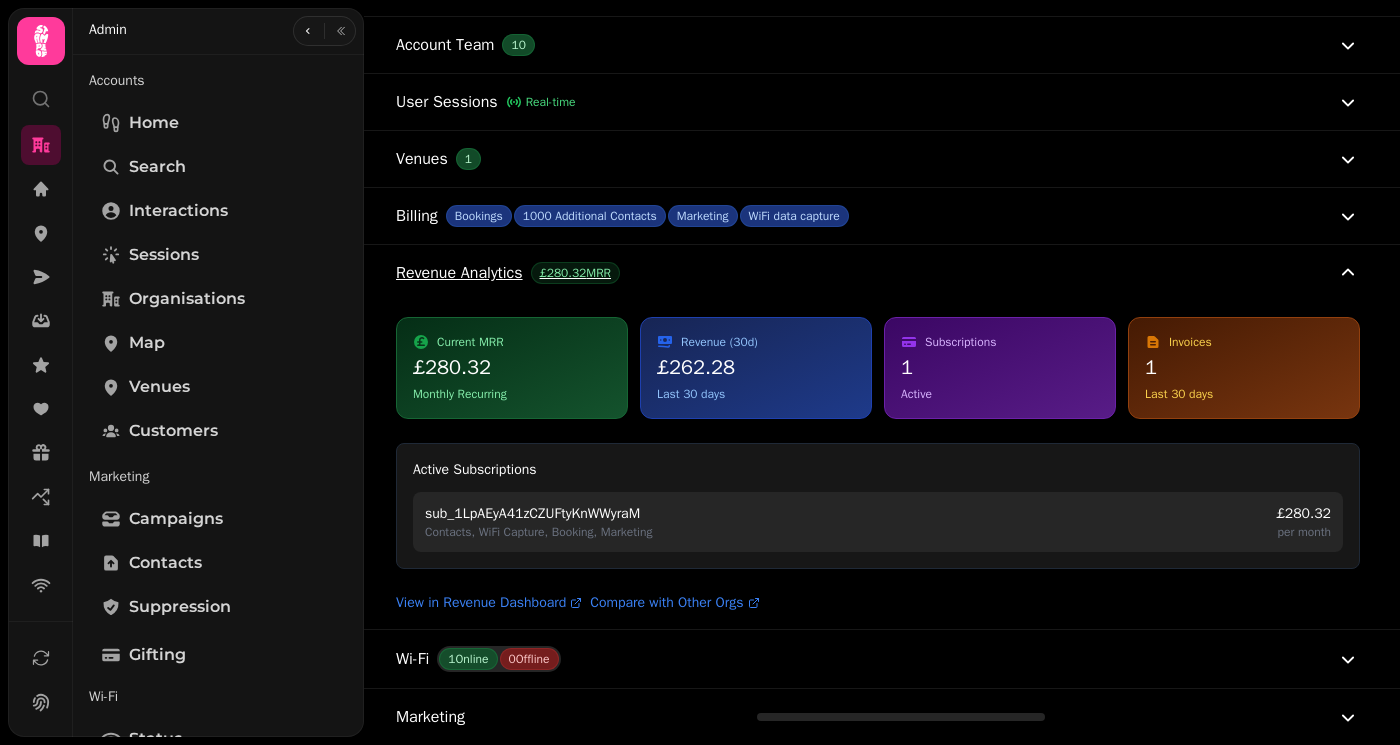 click on "Revenue Analytics £280.32  MRR" at bounding box center [878, 273] 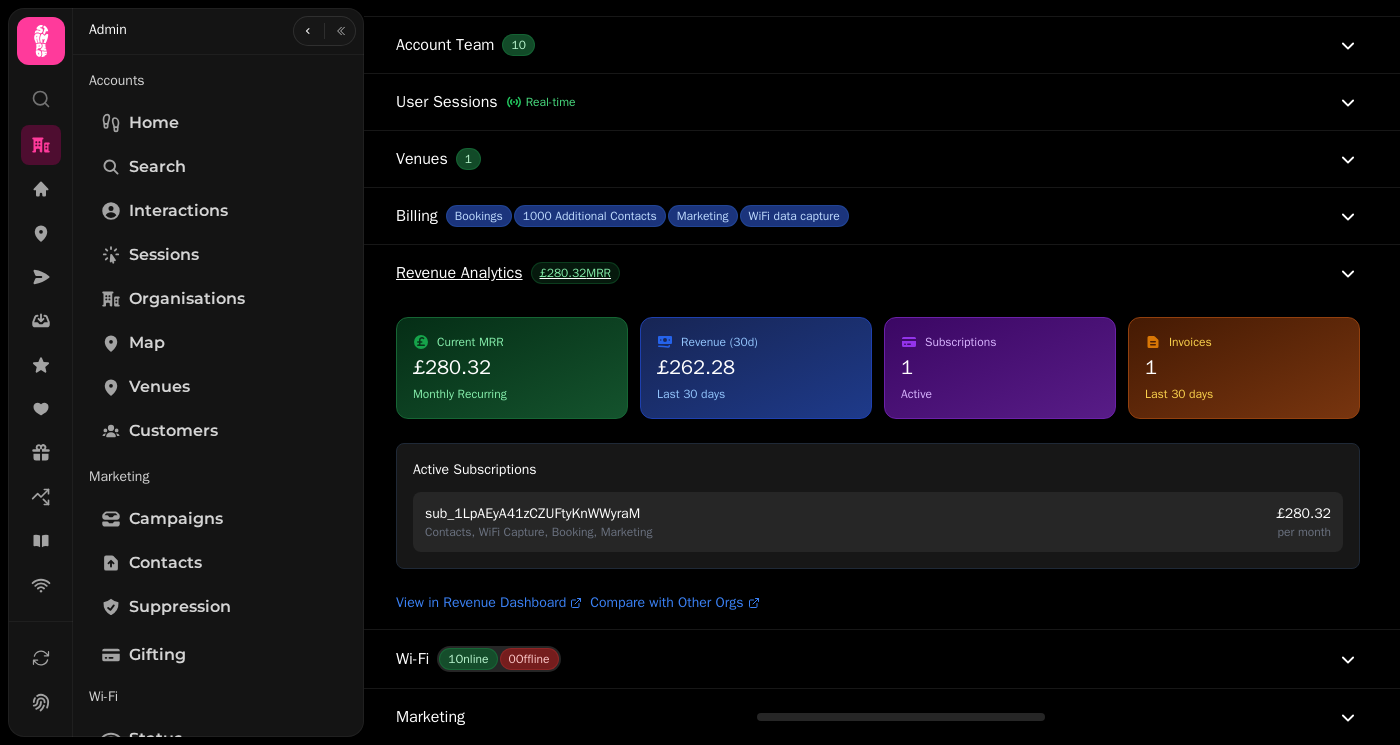 scroll, scrollTop: 0, scrollLeft: 0, axis: both 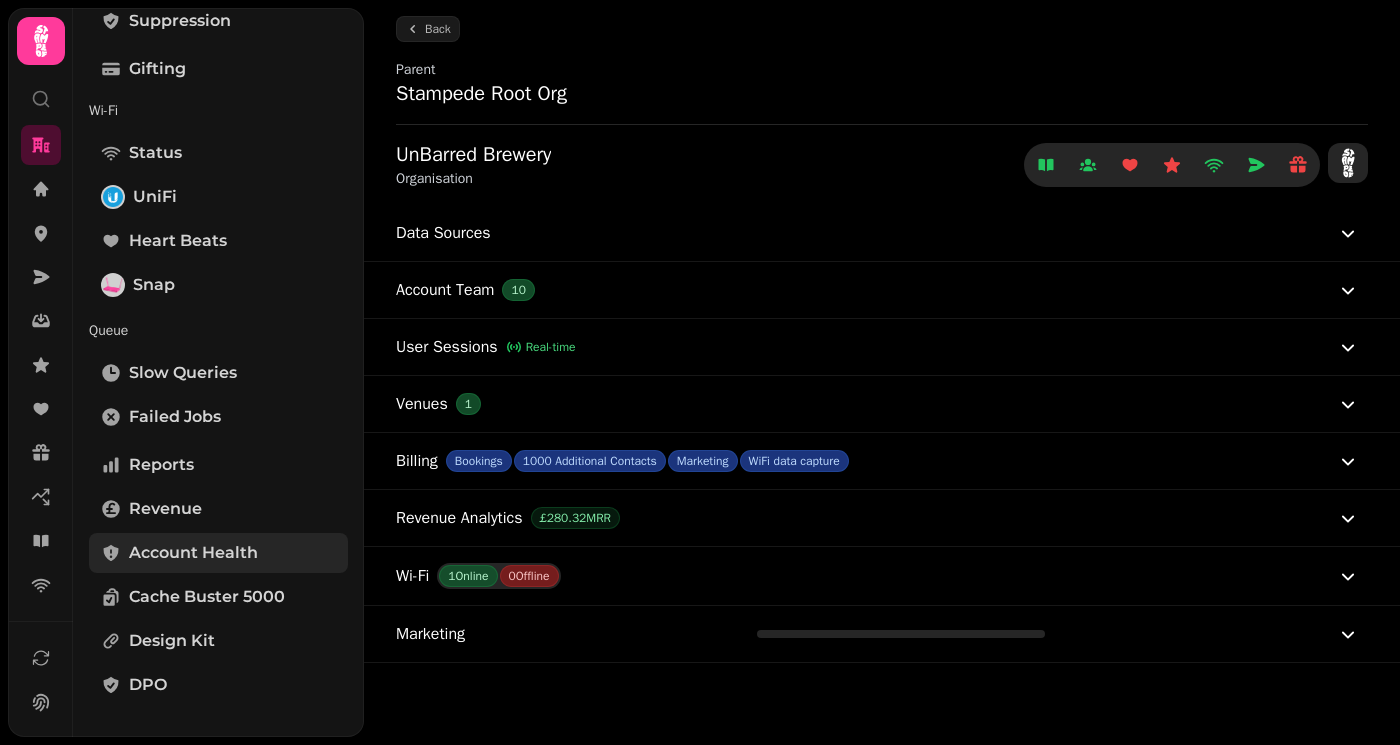 click on "Account Health" at bounding box center (193, 553) 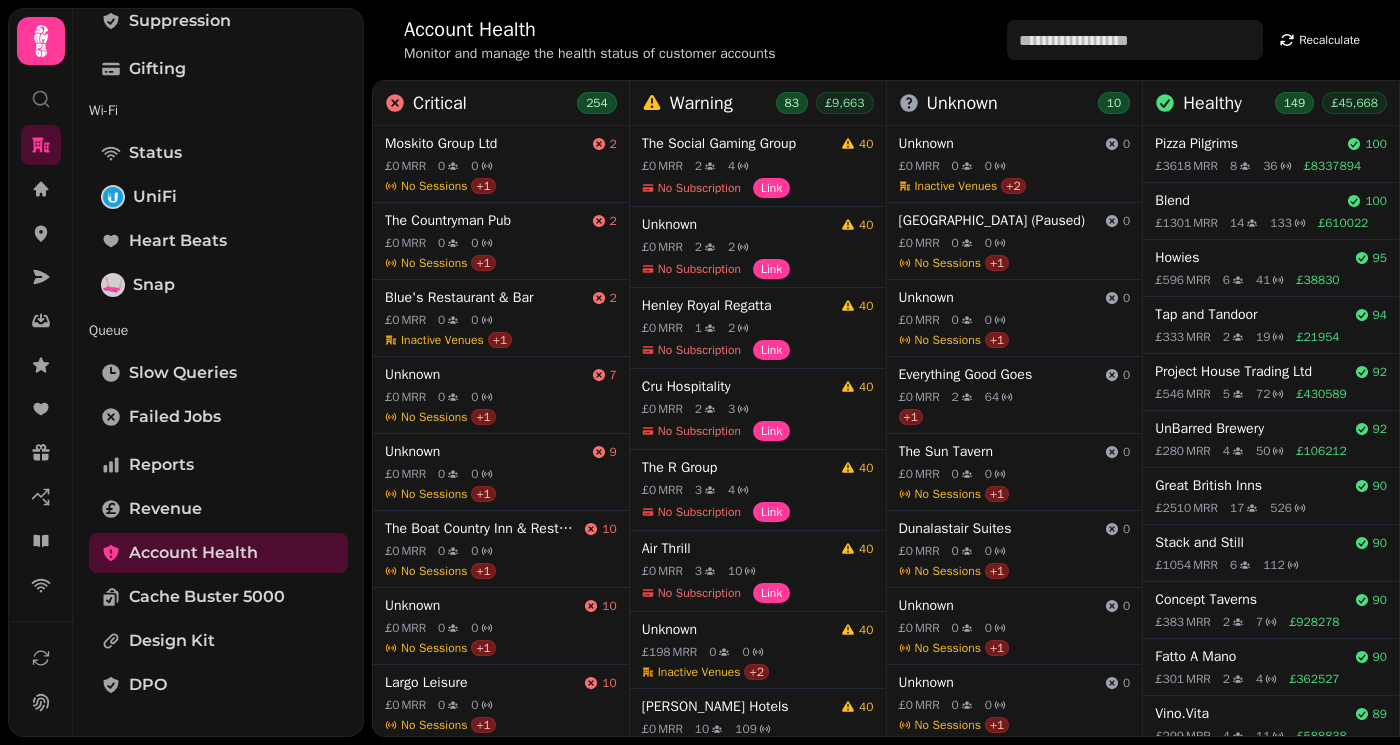 scroll, scrollTop: 0, scrollLeft: 0, axis: both 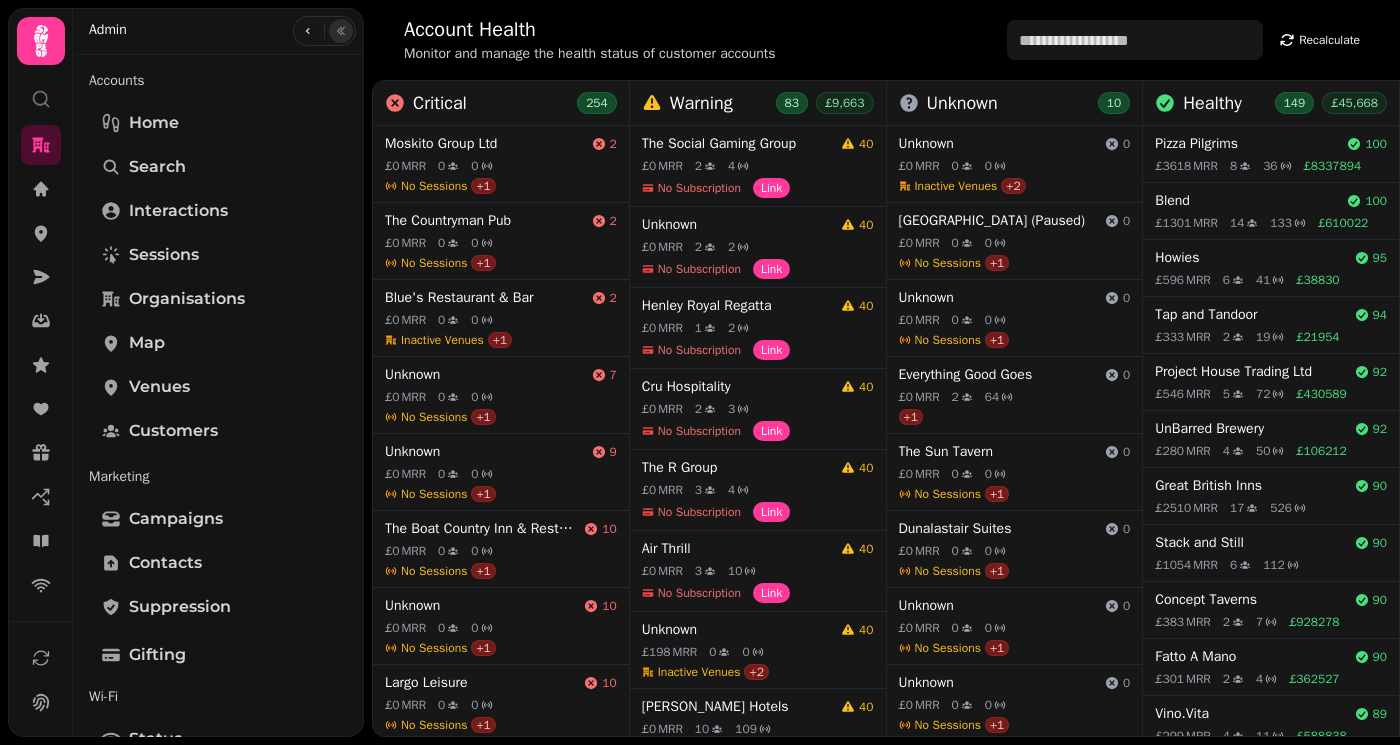 click at bounding box center [341, 31] 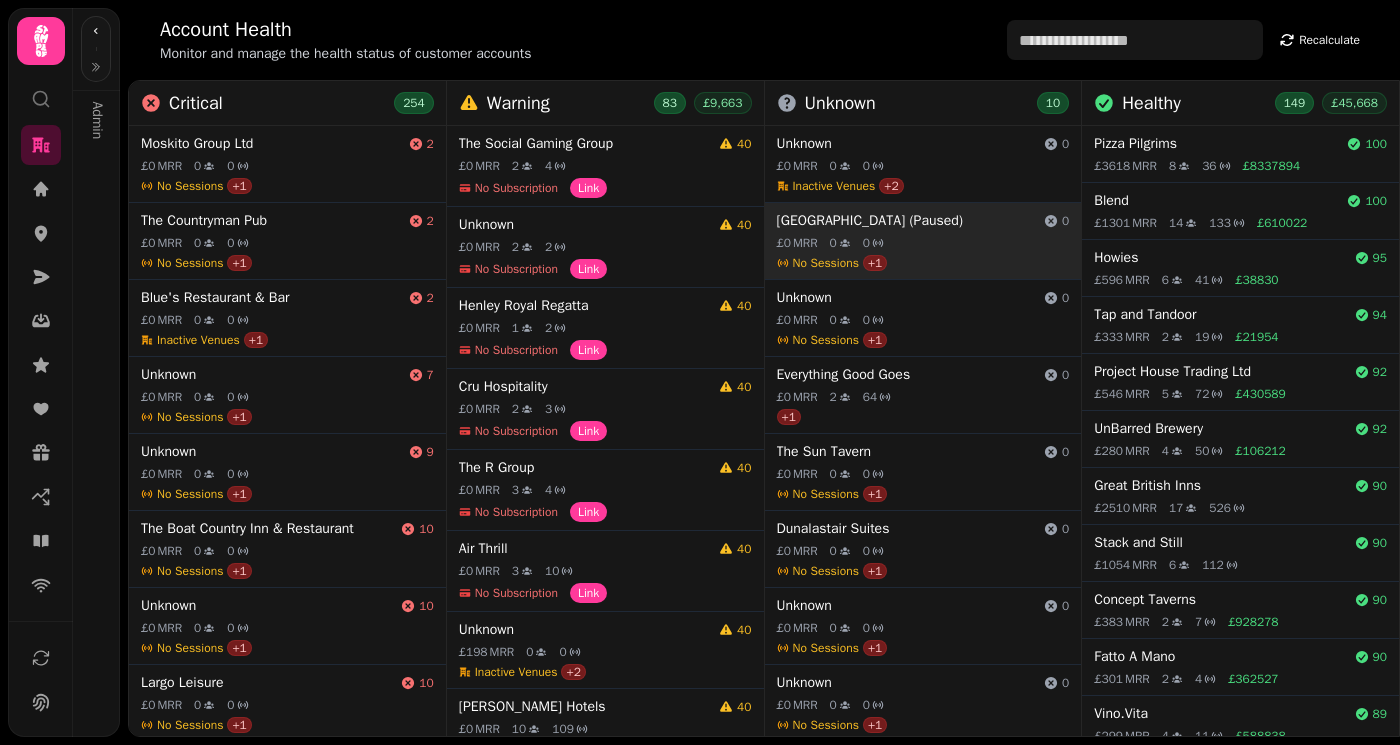 click on "£ 0 MRR 0 0" at bounding box center (923, 243) 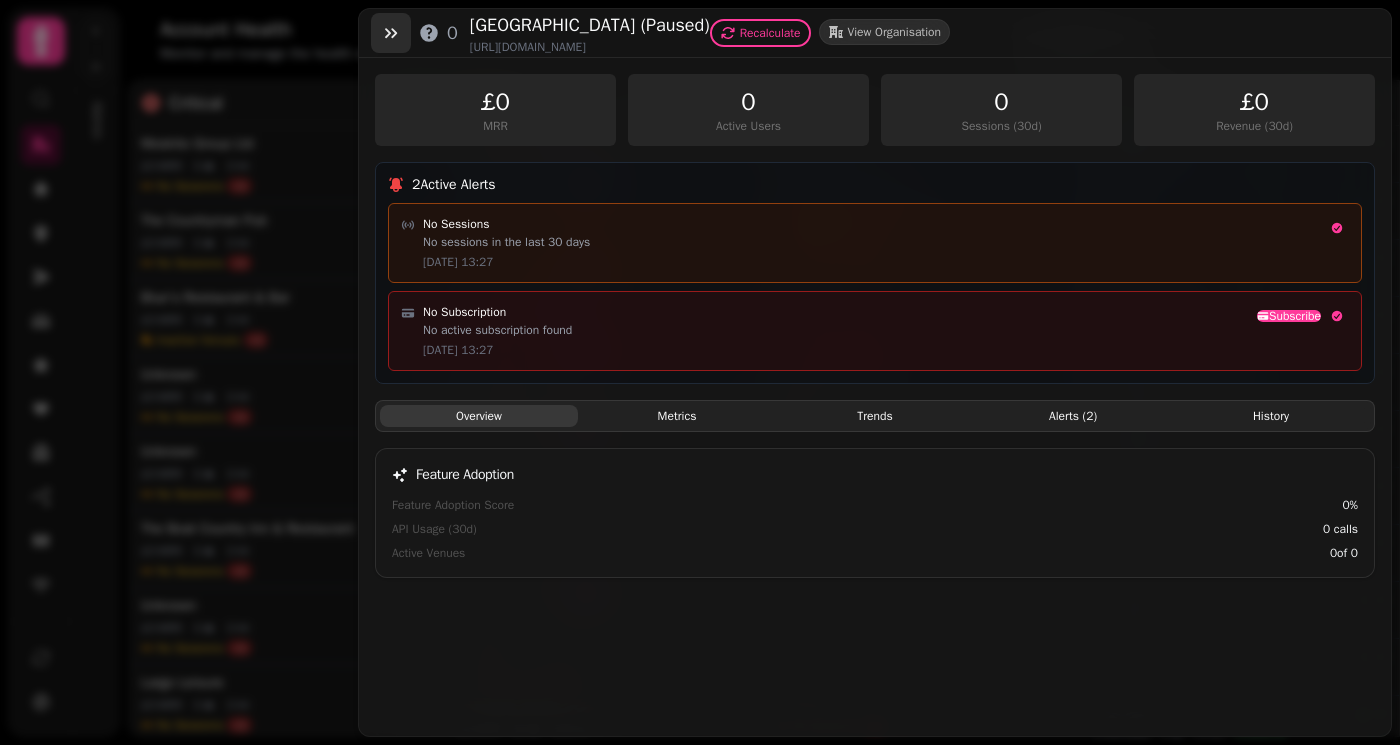 click 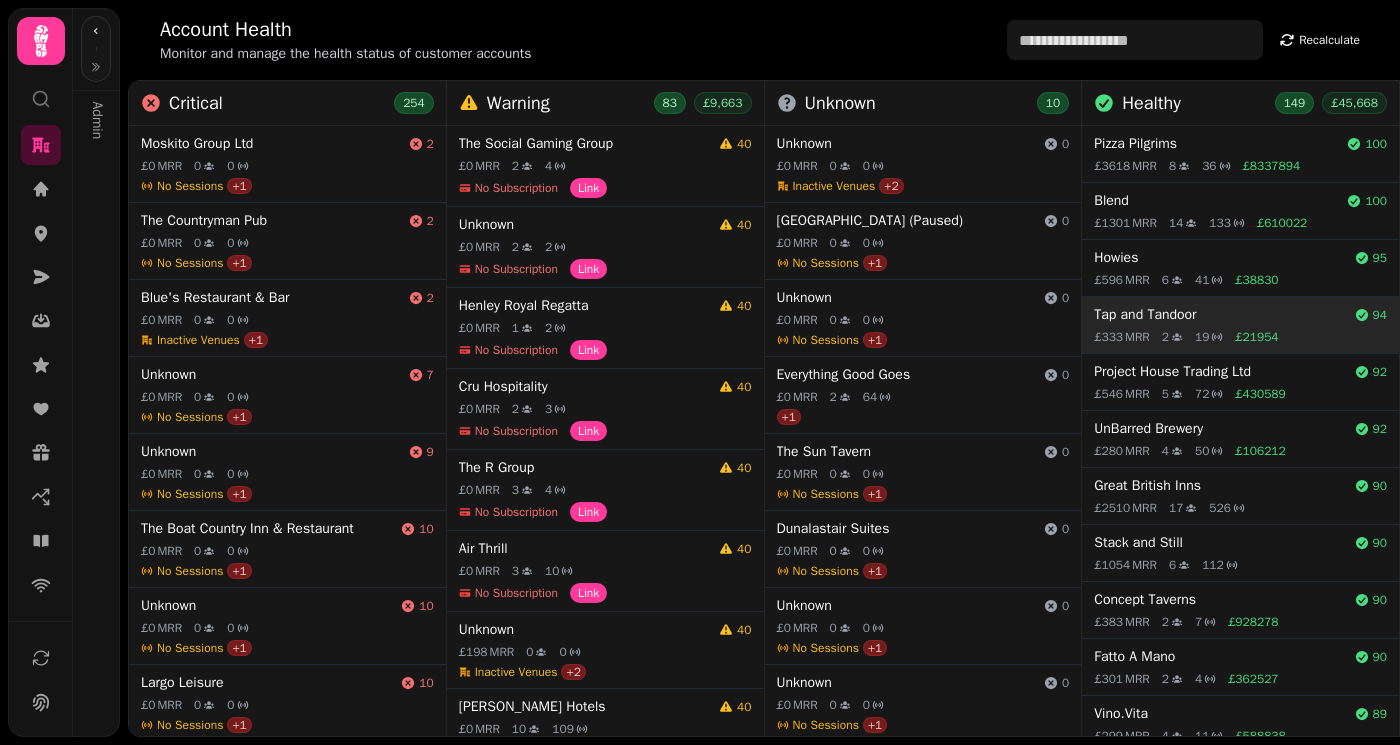 click on "Tap and Tandoor" at bounding box center (1220, 315) 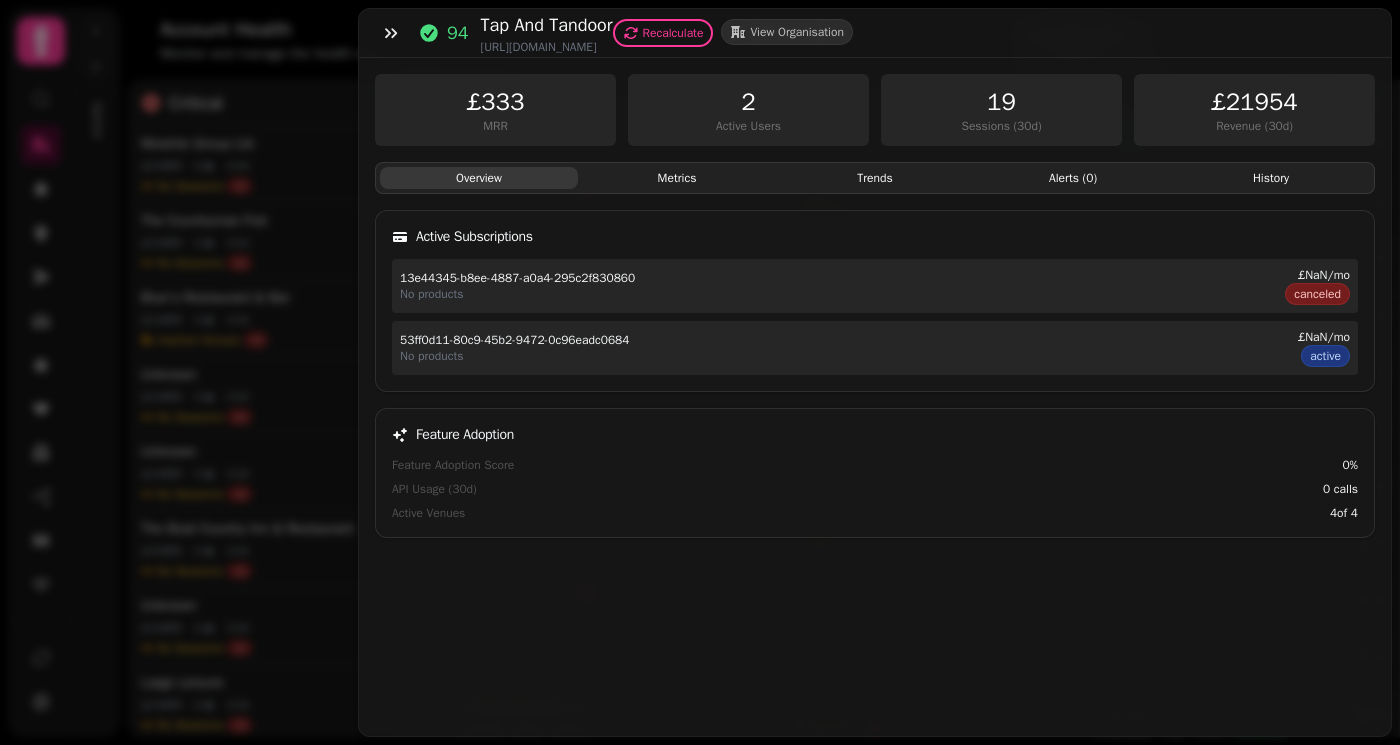 click on "Metrics" at bounding box center (677, 178) 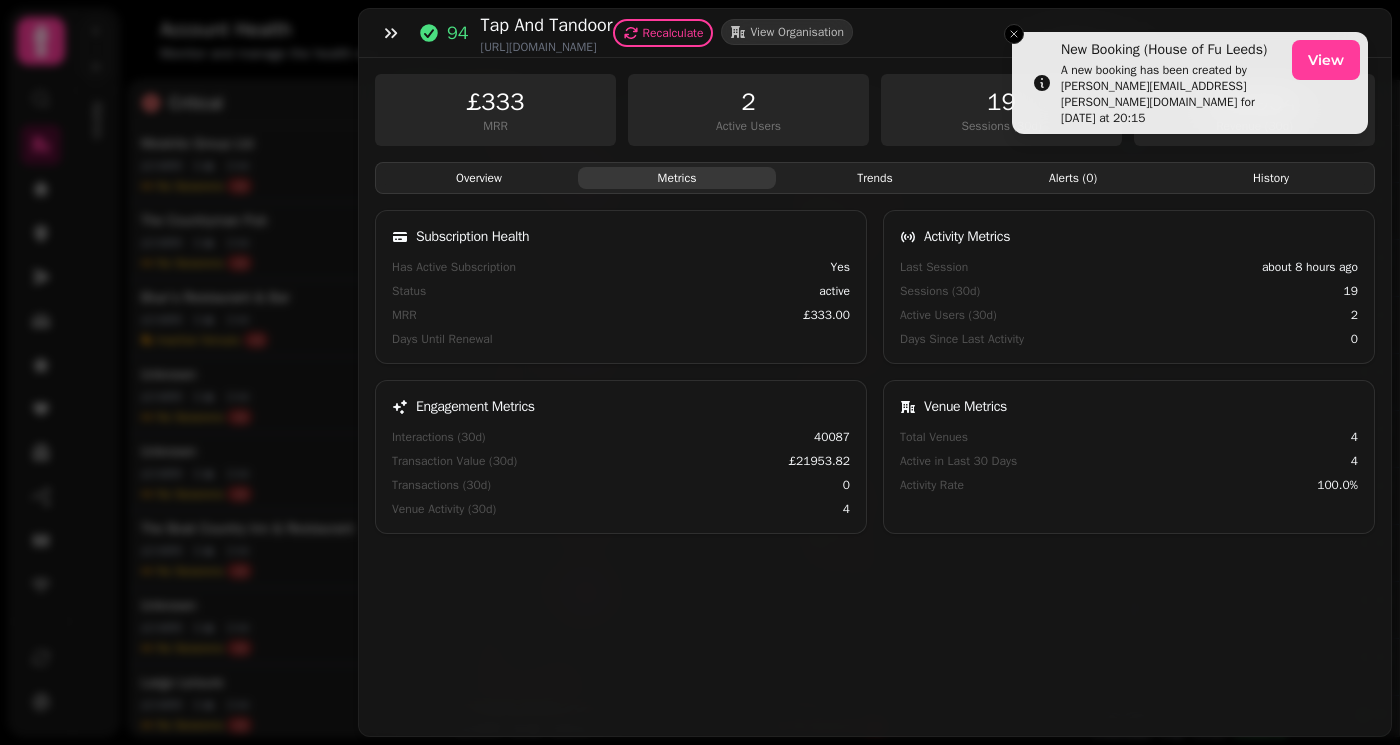 click on "Trends" at bounding box center [875, 178] 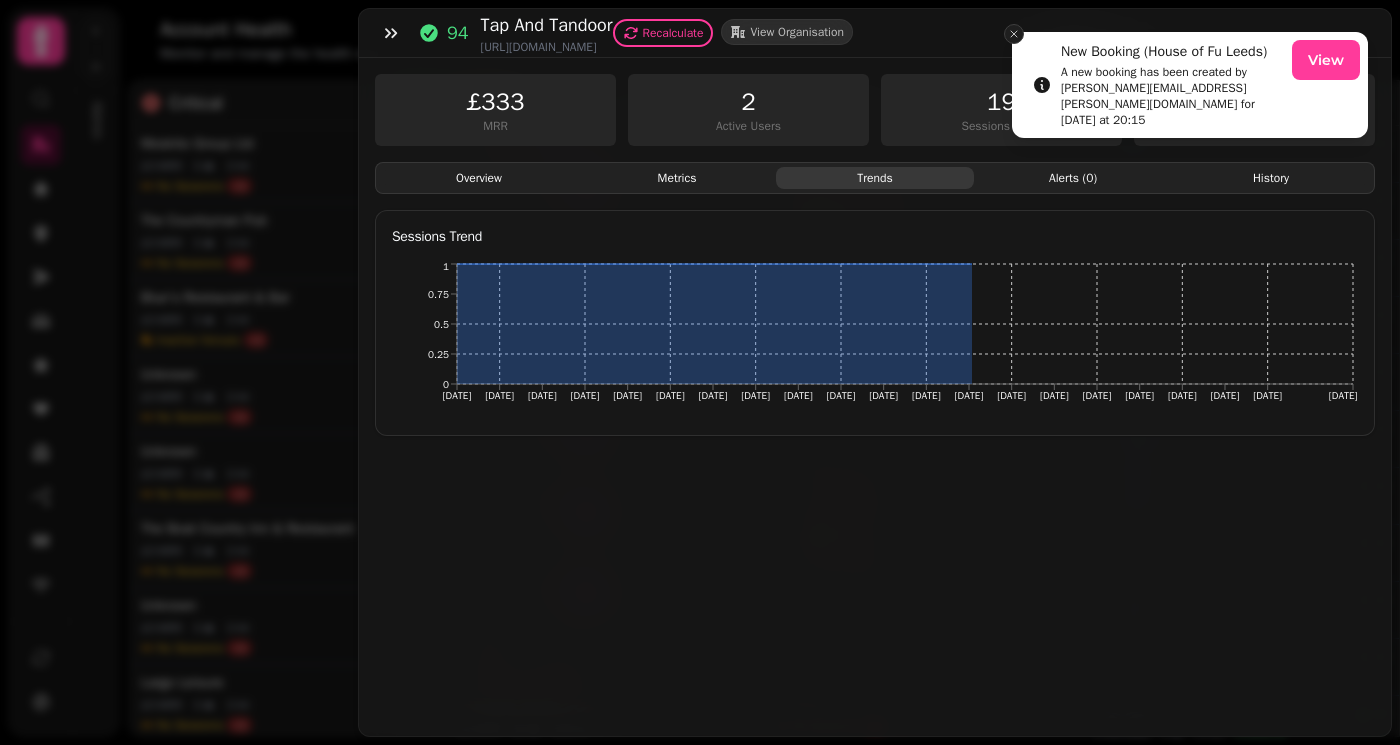click at bounding box center (1014, 34) 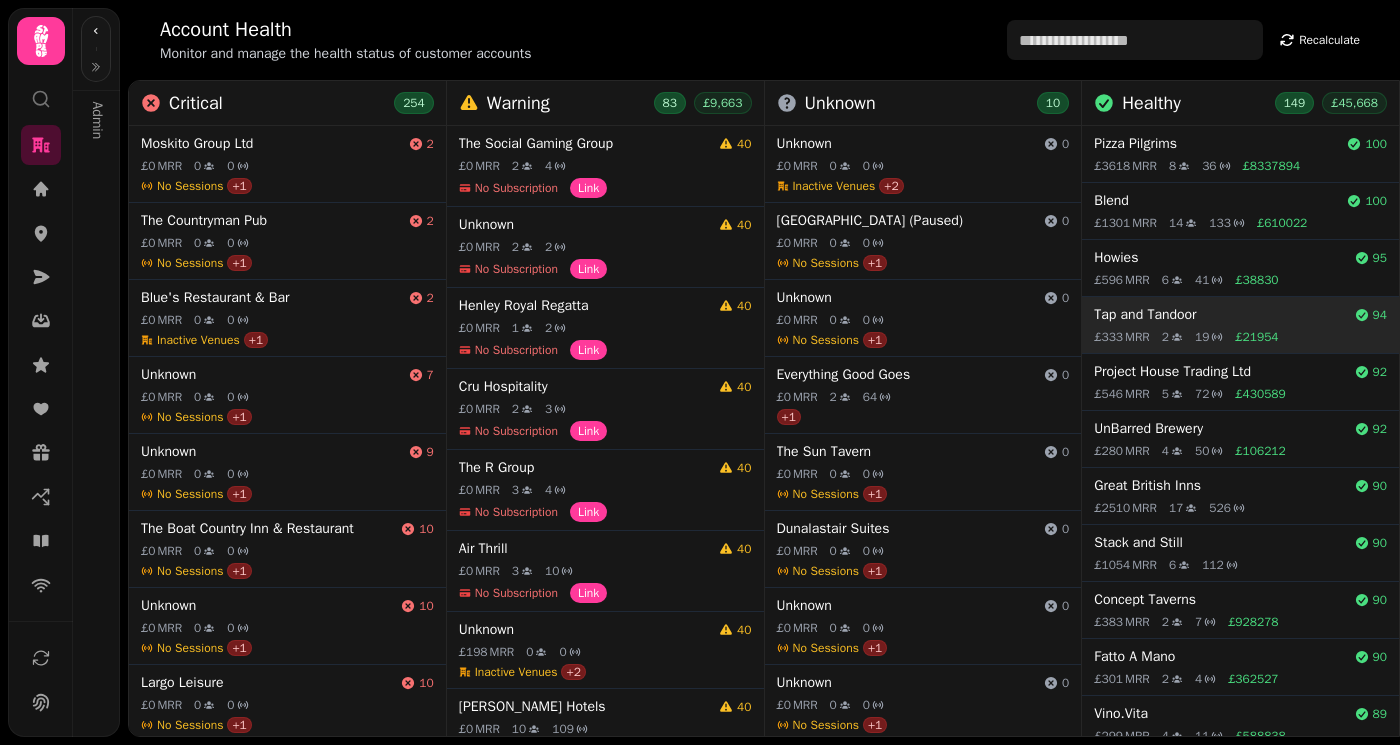 click on "Tap and Tandoor" at bounding box center (1220, 315) 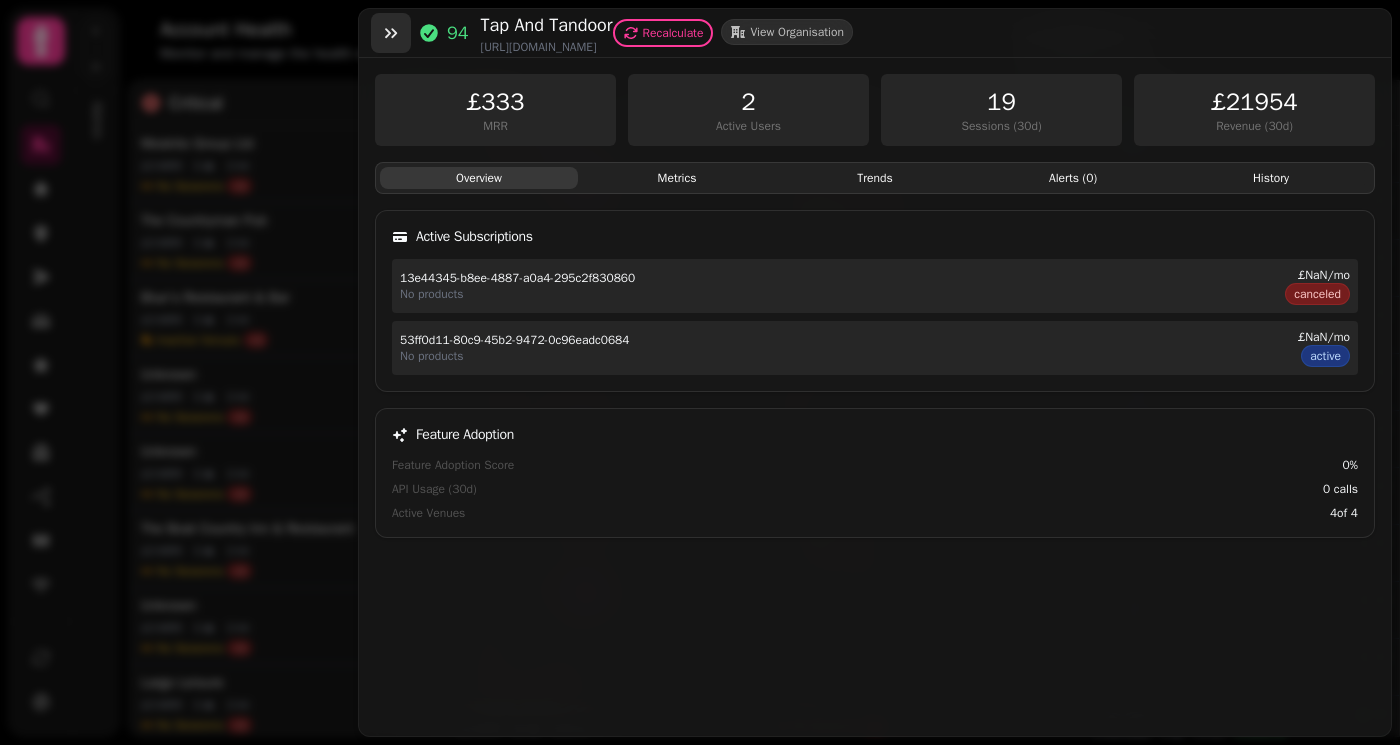 click 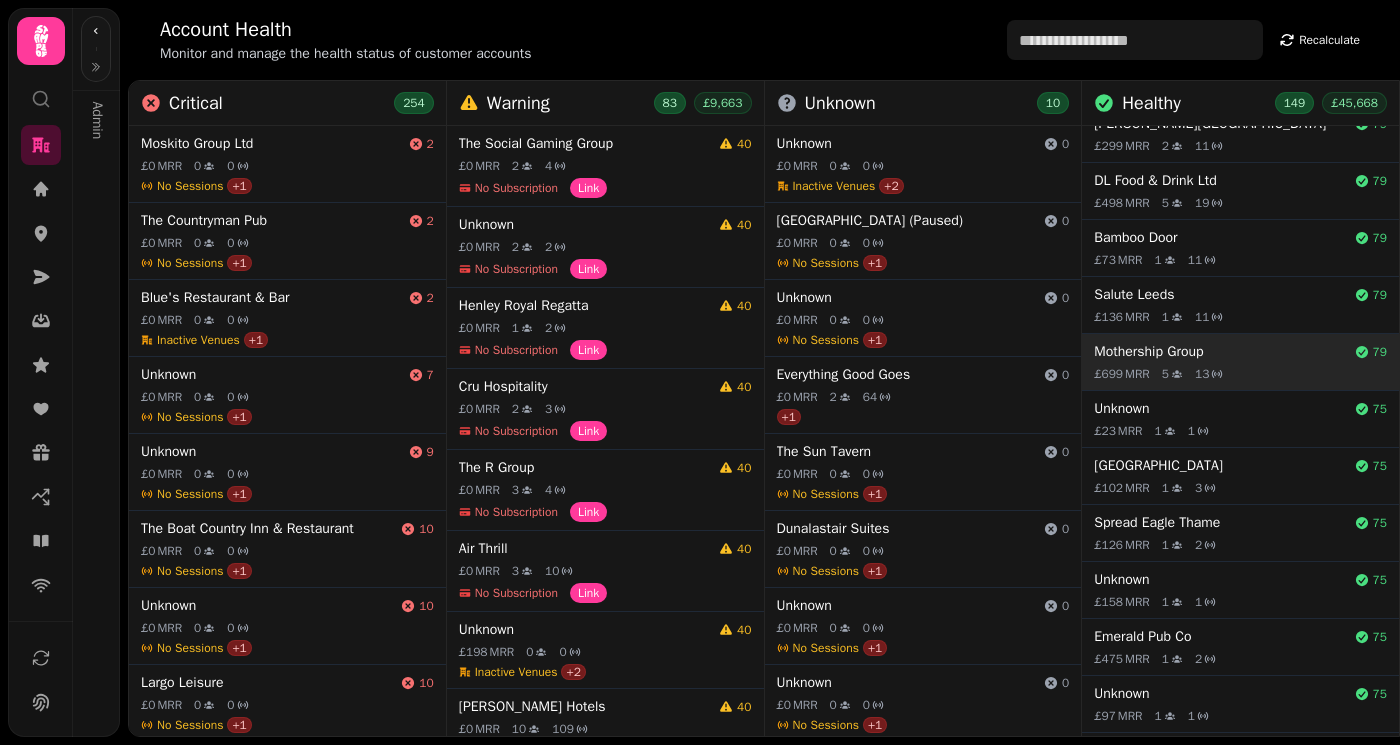 scroll, scrollTop: 4287, scrollLeft: 0, axis: vertical 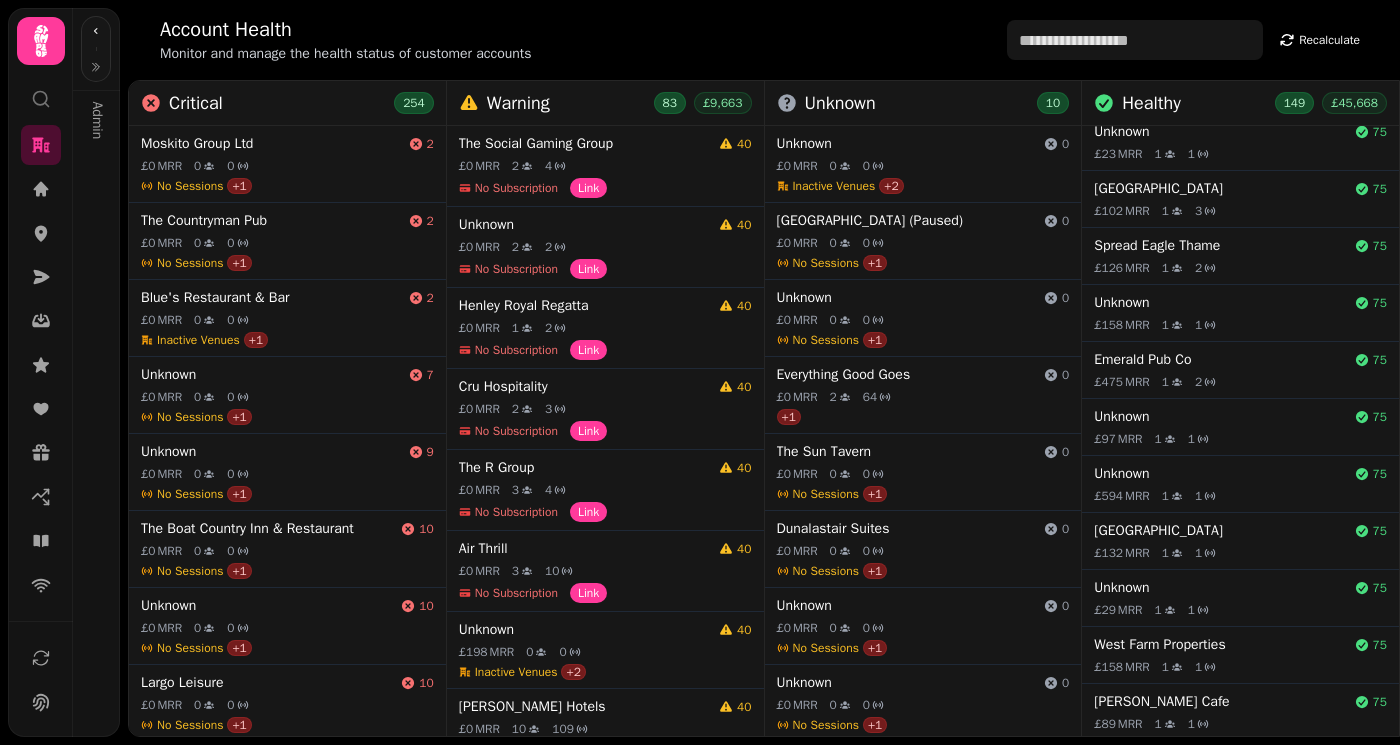 click on "West Farm Properties" at bounding box center (1220, 645) 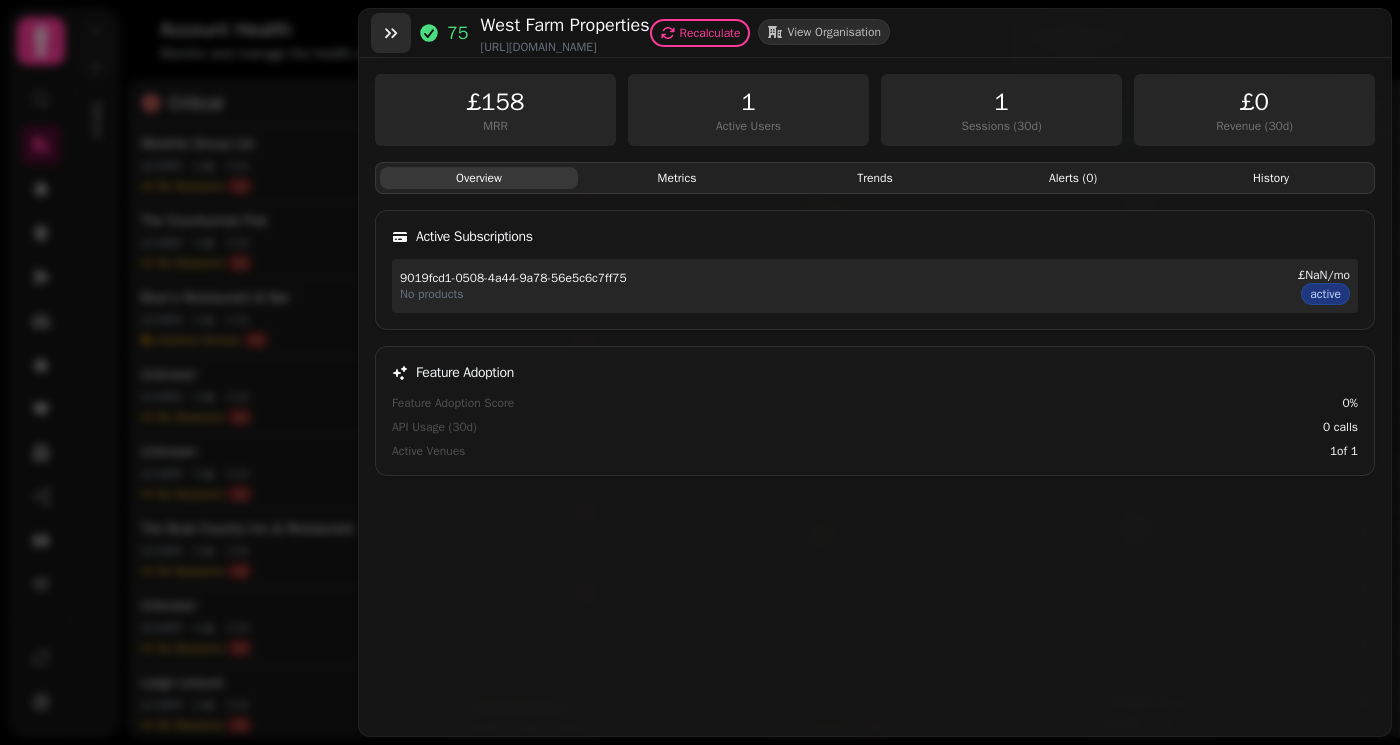 click 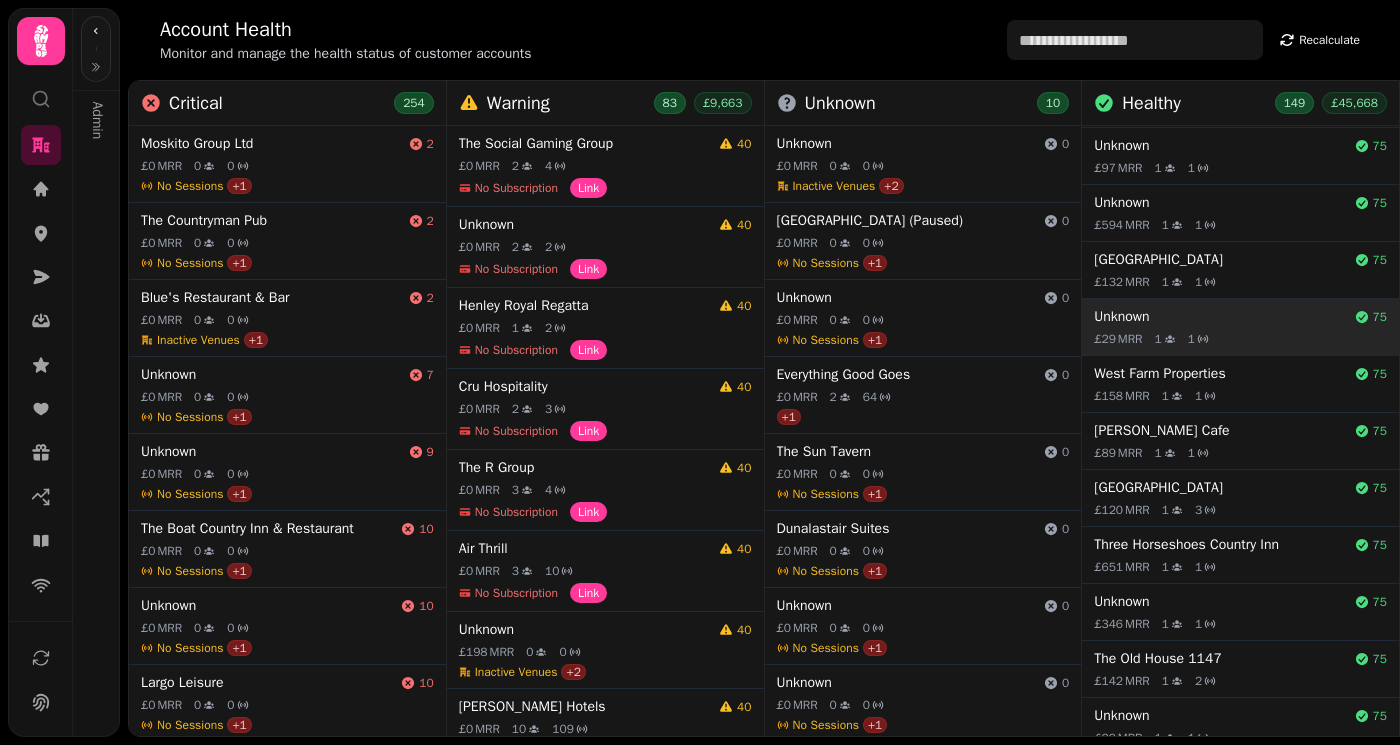 scroll, scrollTop: 4554, scrollLeft: 0, axis: vertical 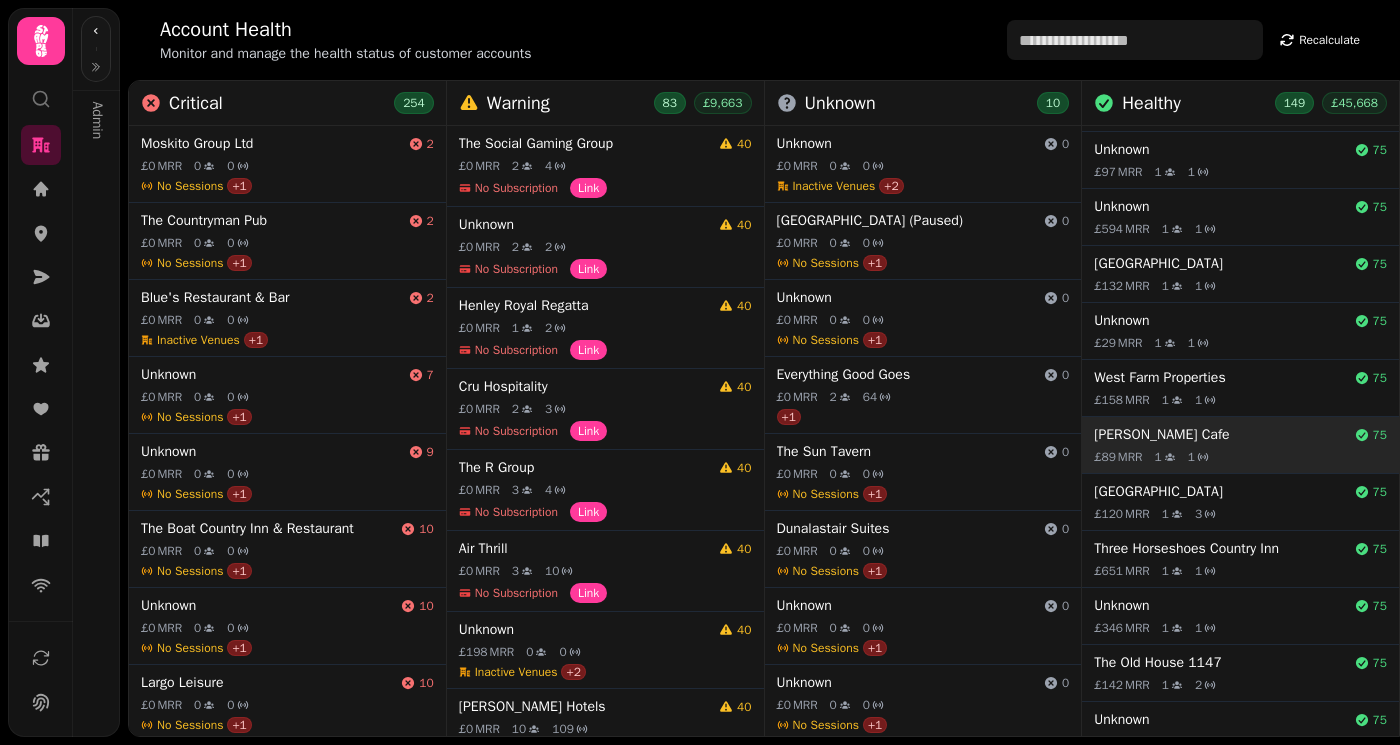 click on "Coia's Cafe 75 £ 89 MRR 1 1" at bounding box center (1240, 445) 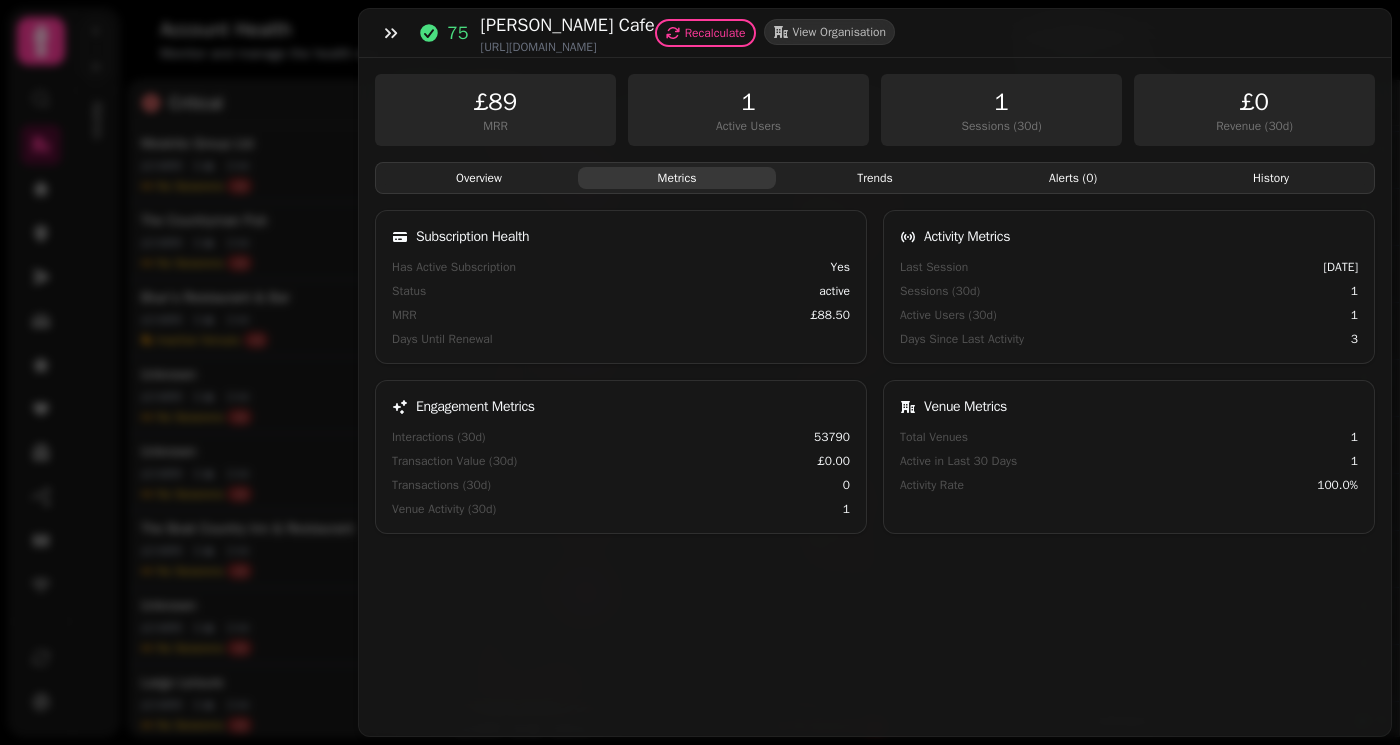 click on "Metrics" at bounding box center (677, 178) 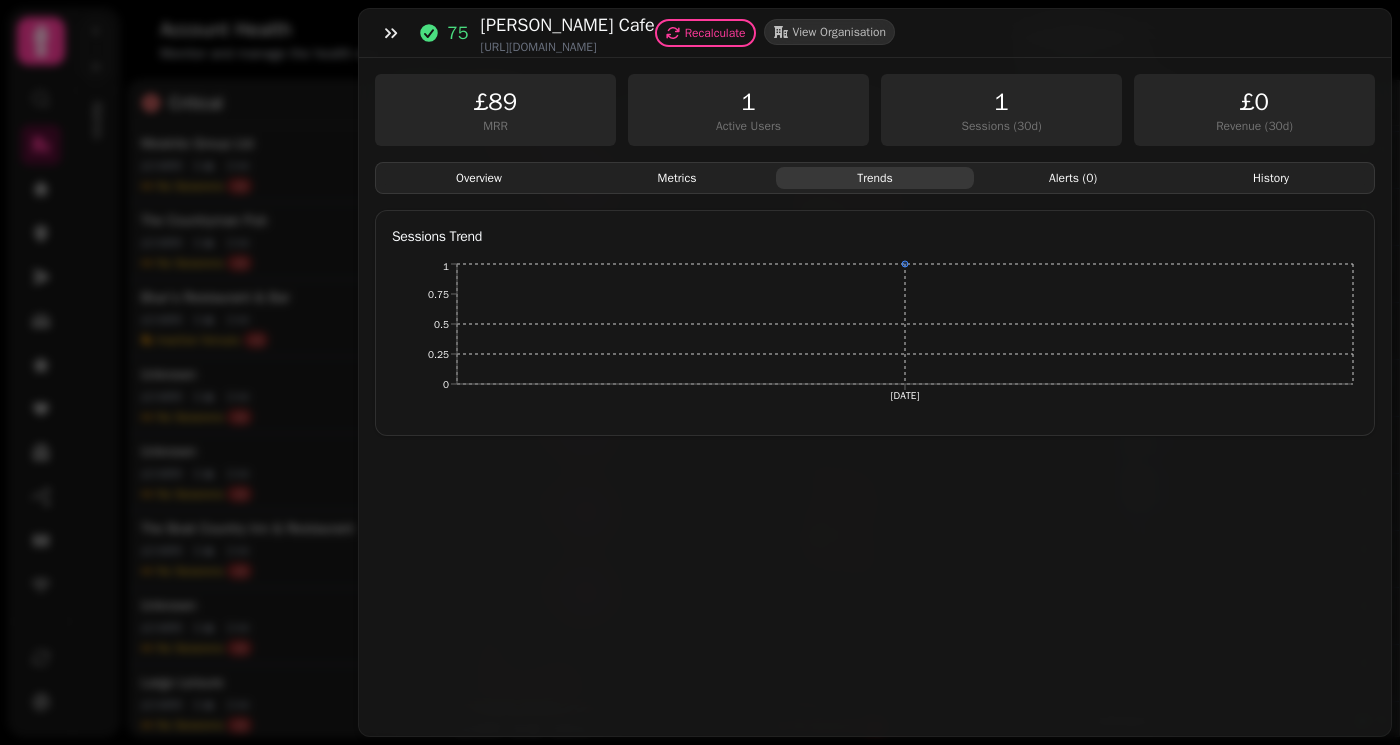 click on "Trends" at bounding box center (875, 178) 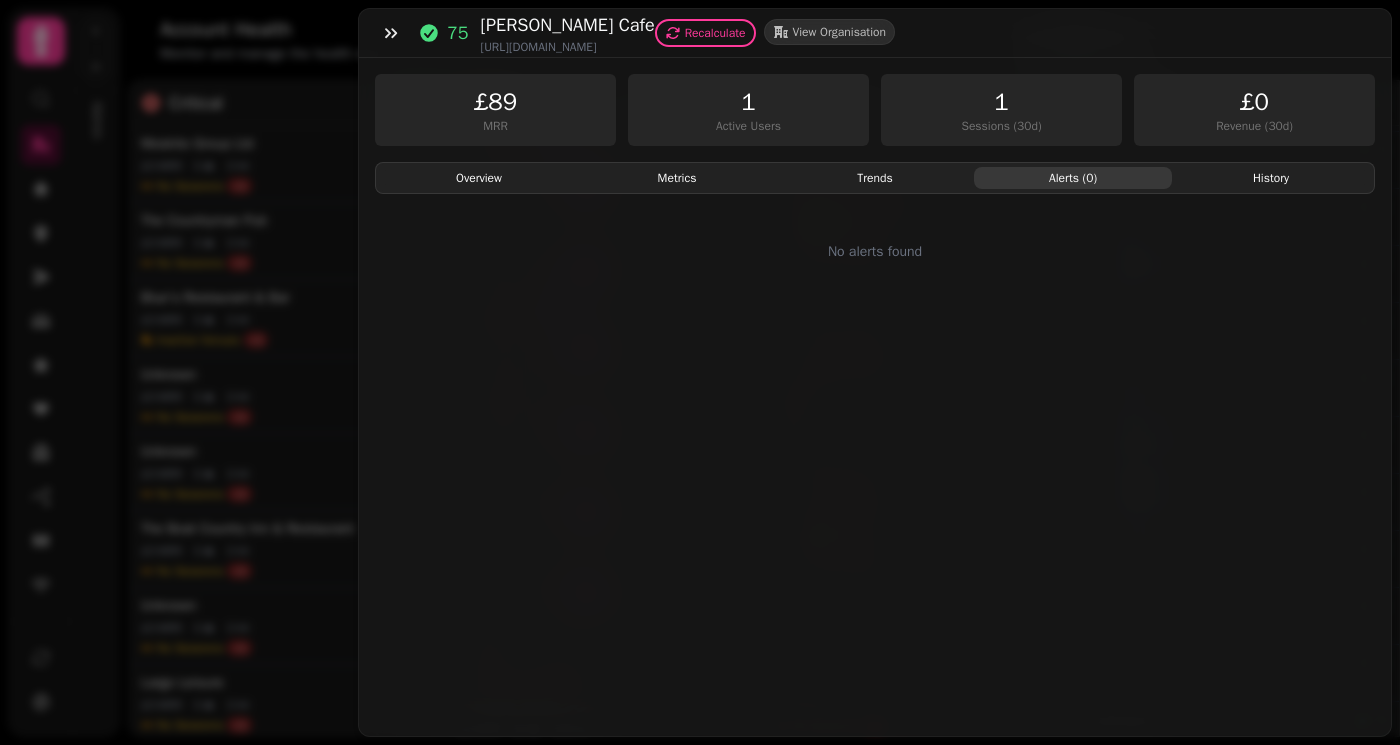 click on "Alerts ( 0 )" at bounding box center (1073, 178) 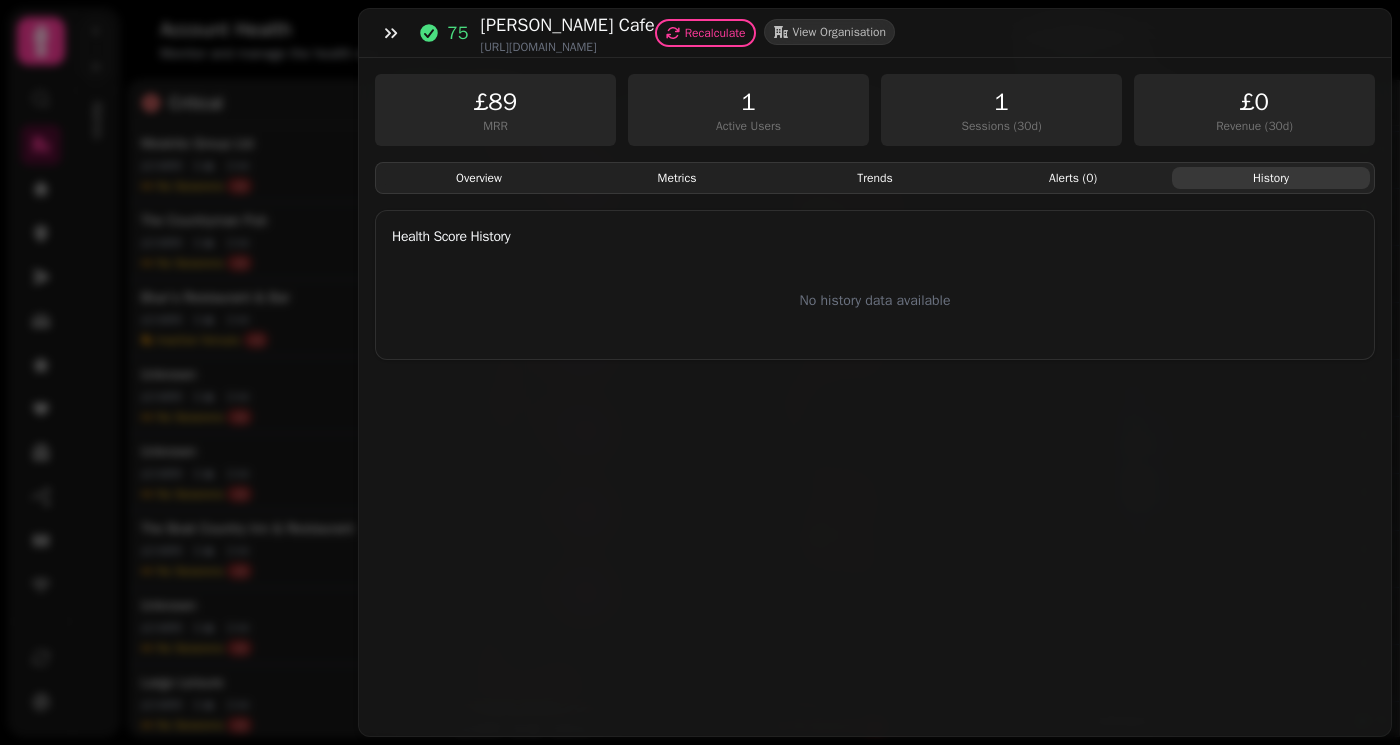 click on "History" at bounding box center [1271, 178] 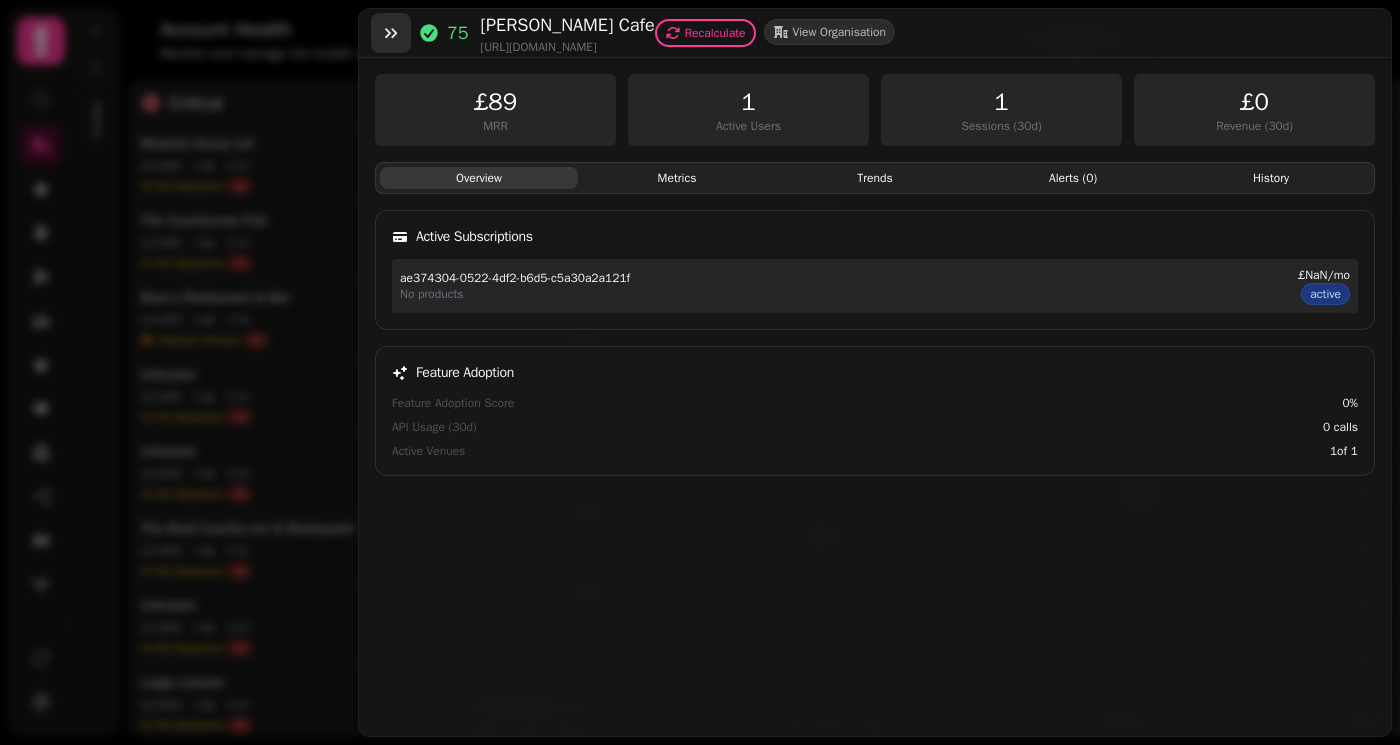 click 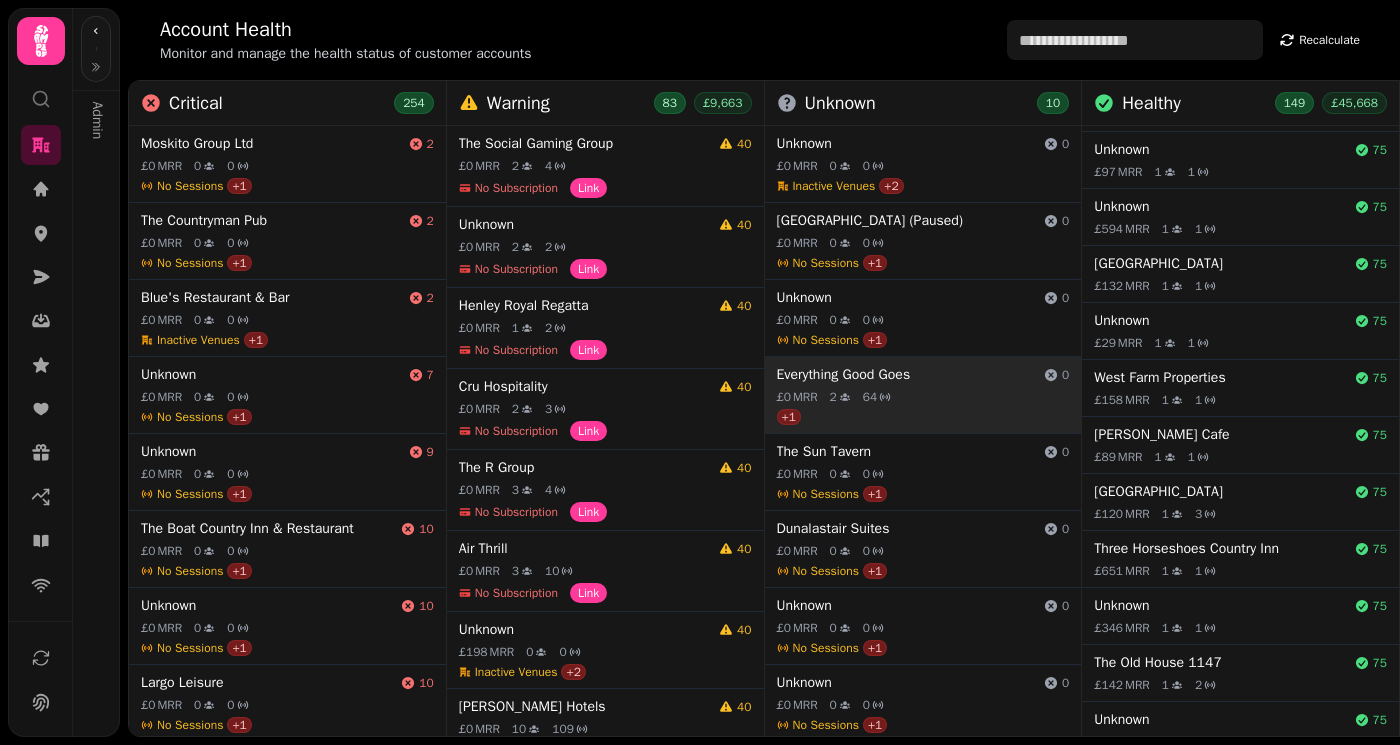 click on "Everything Good Goes" at bounding box center (907, 375) 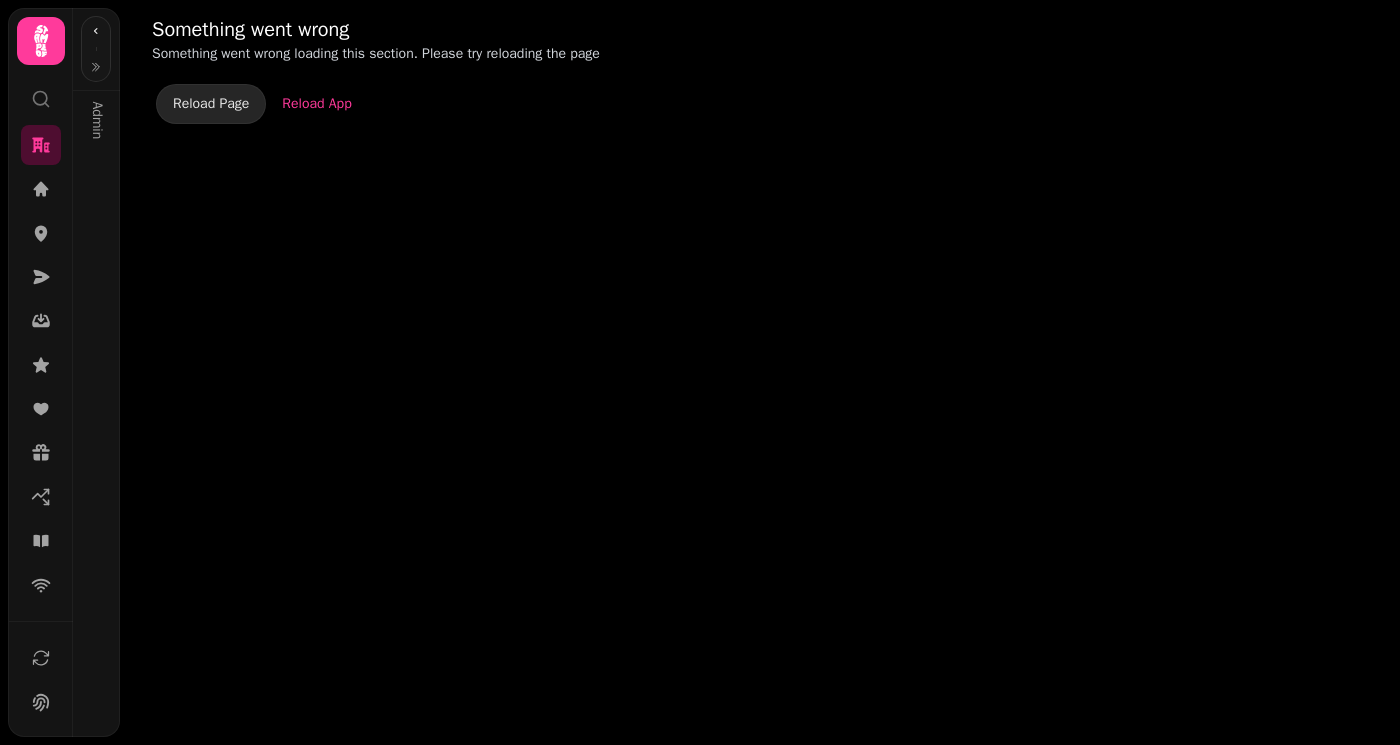 click on "Reload Page" at bounding box center [211, 104] 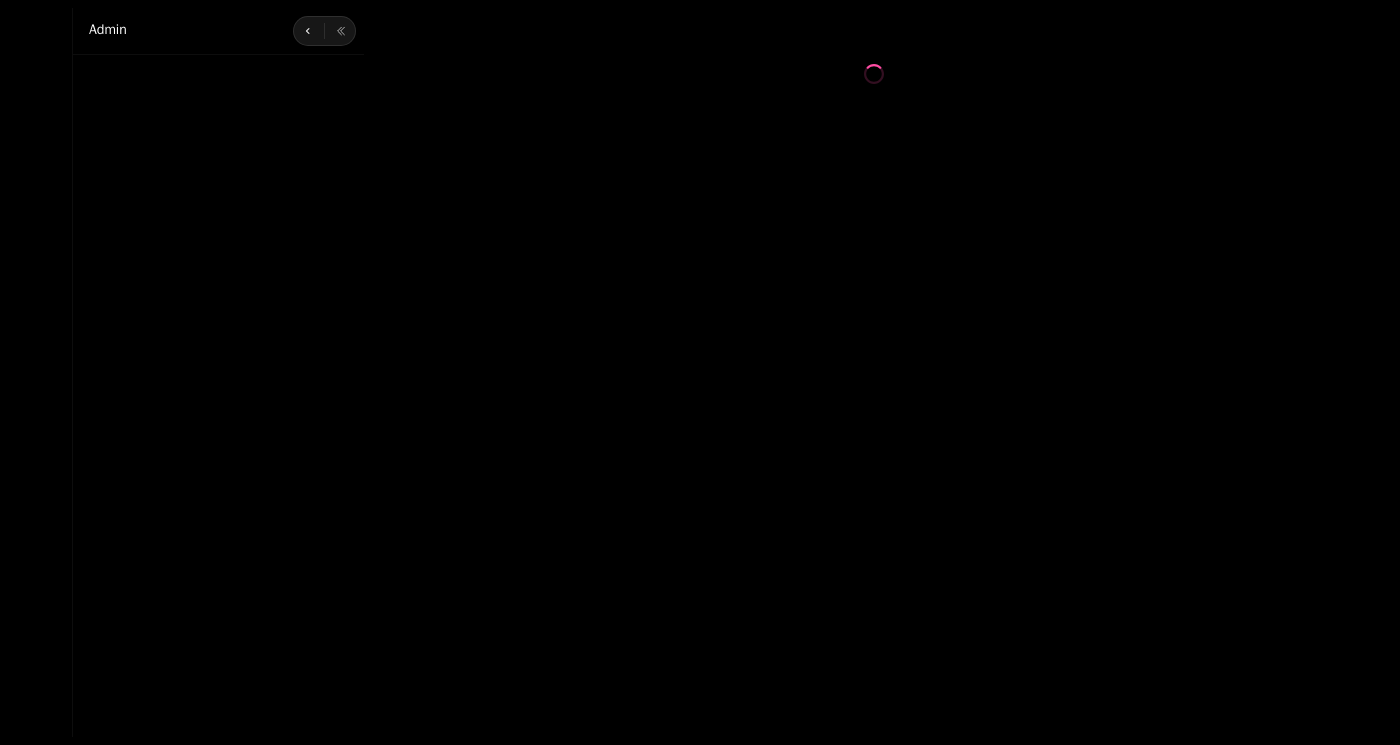 scroll, scrollTop: 0, scrollLeft: 0, axis: both 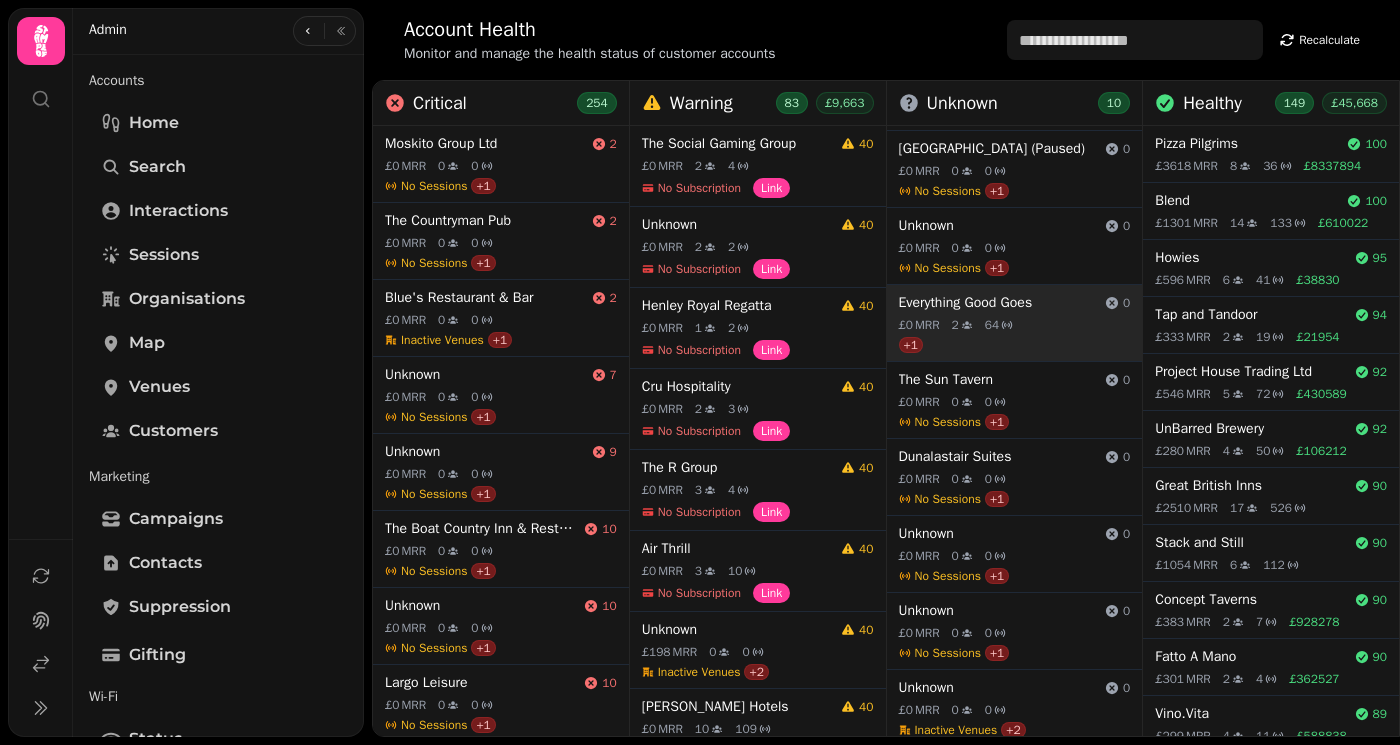 click on "+ 1" at bounding box center [1015, 345] 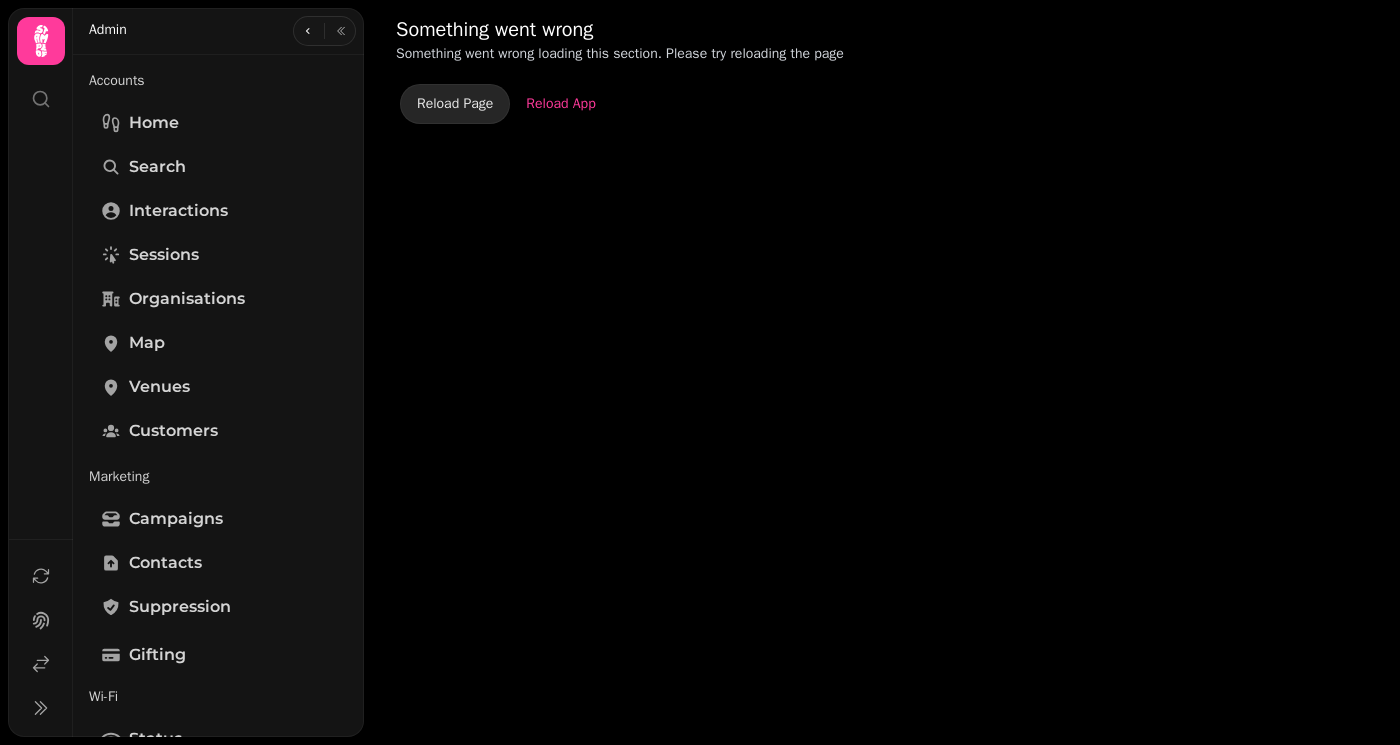 click on "Reload Page" at bounding box center (455, 104) 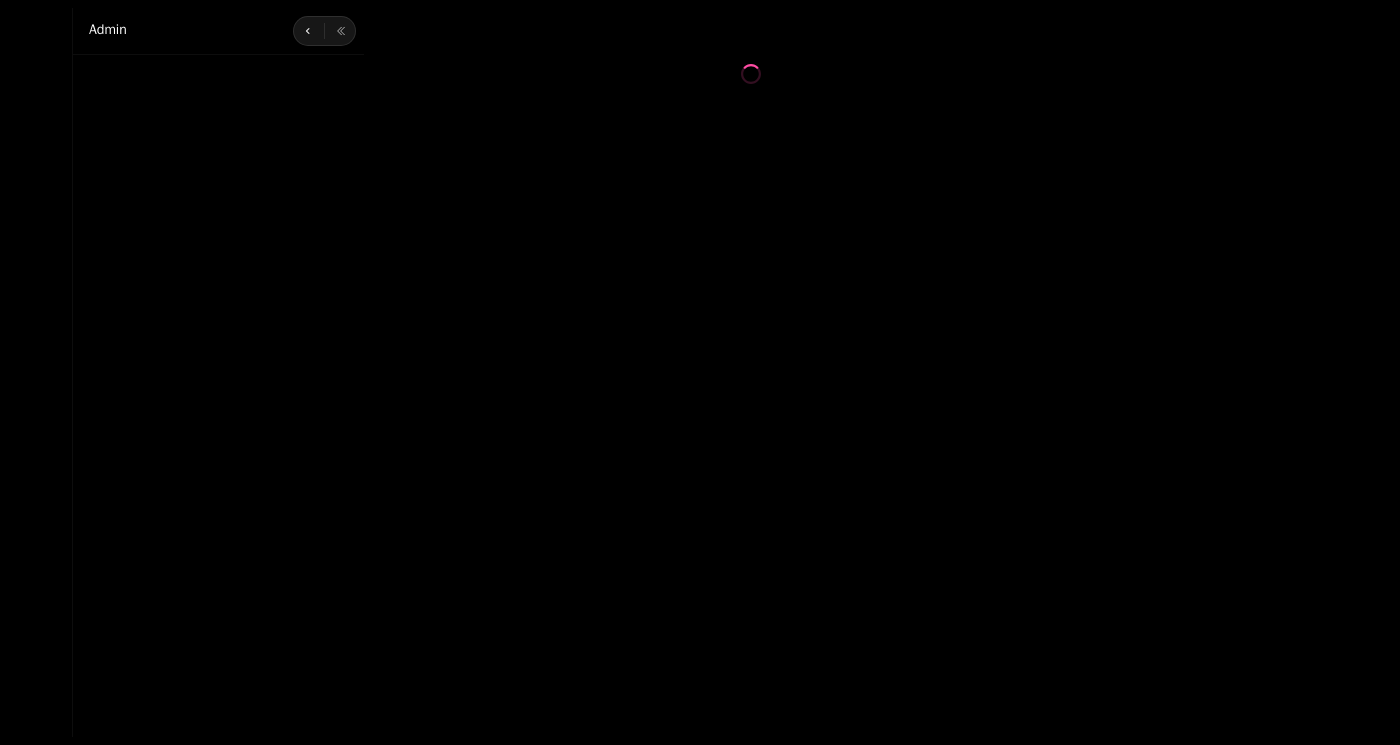 scroll, scrollTop: 0, scrollLeft: 0, axis: both 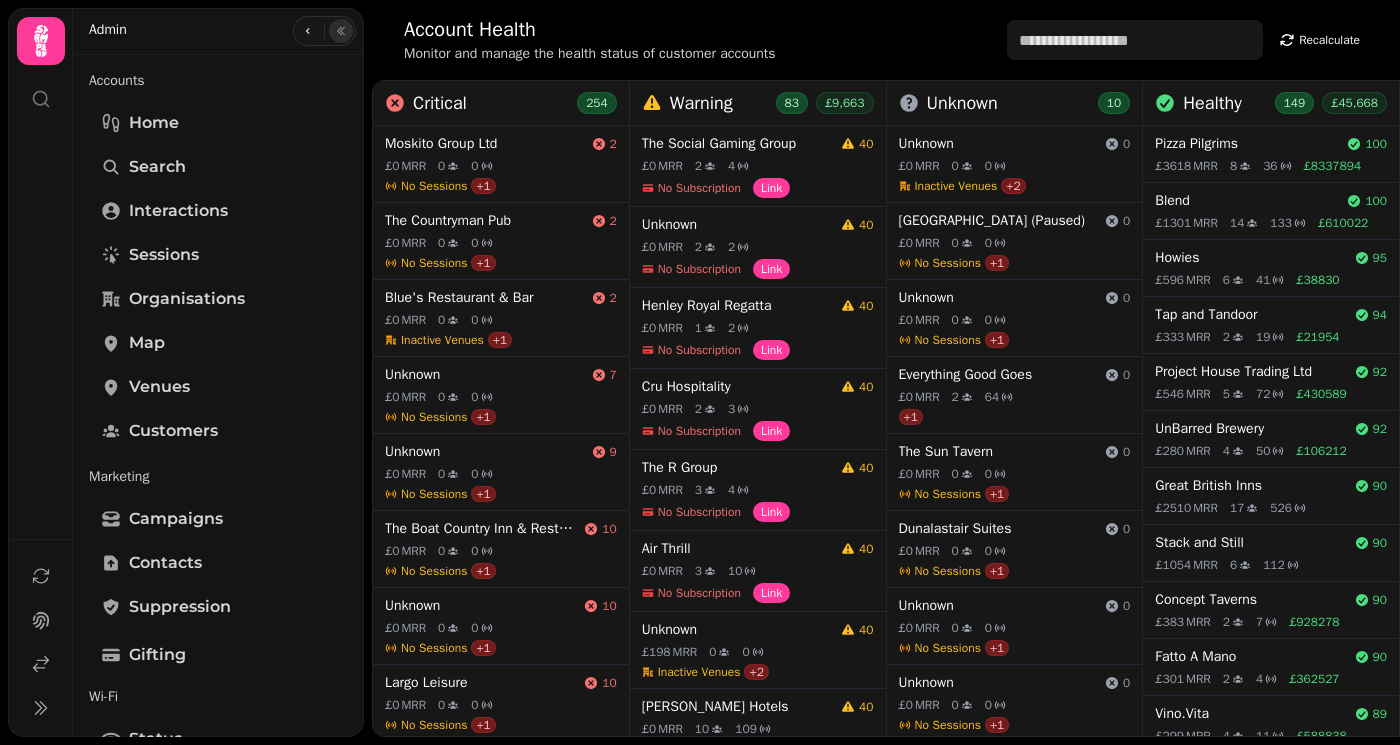 click 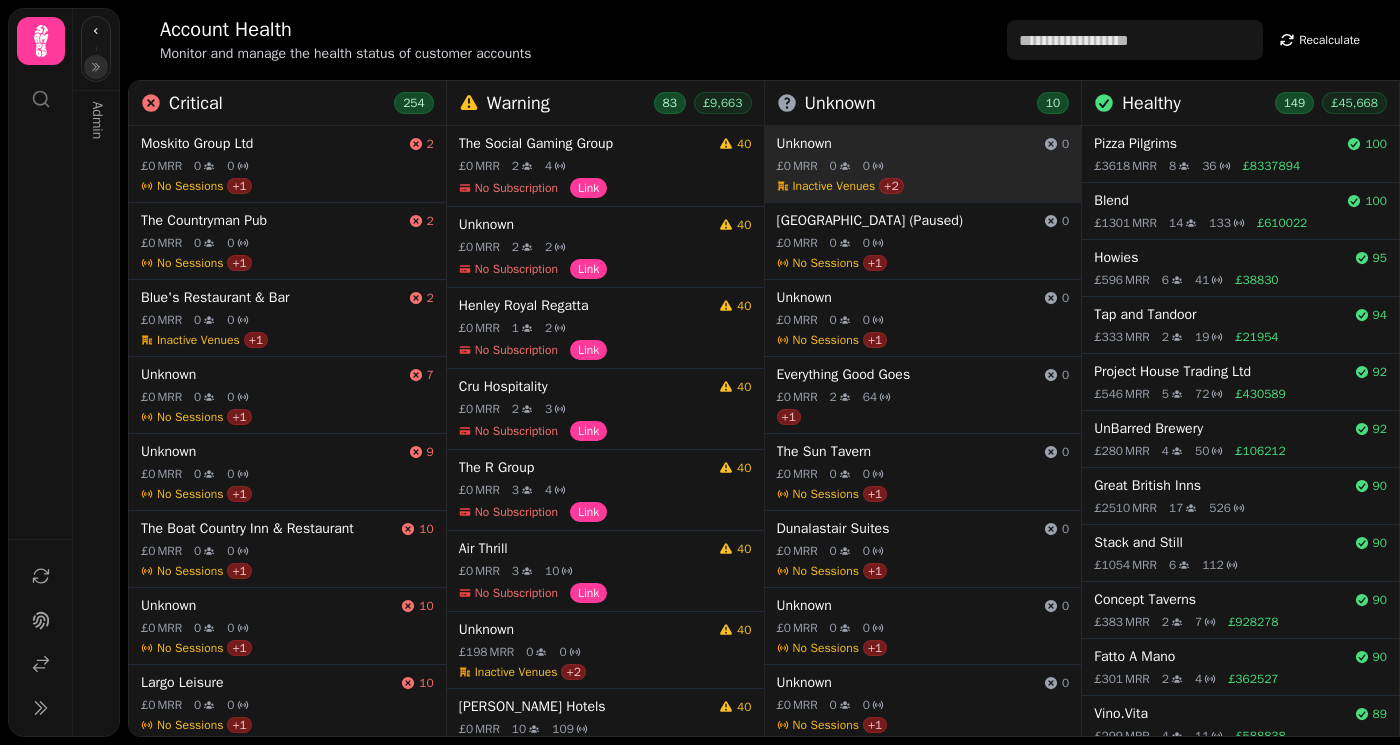click on "Unknown" at bounding box center [907, 144] 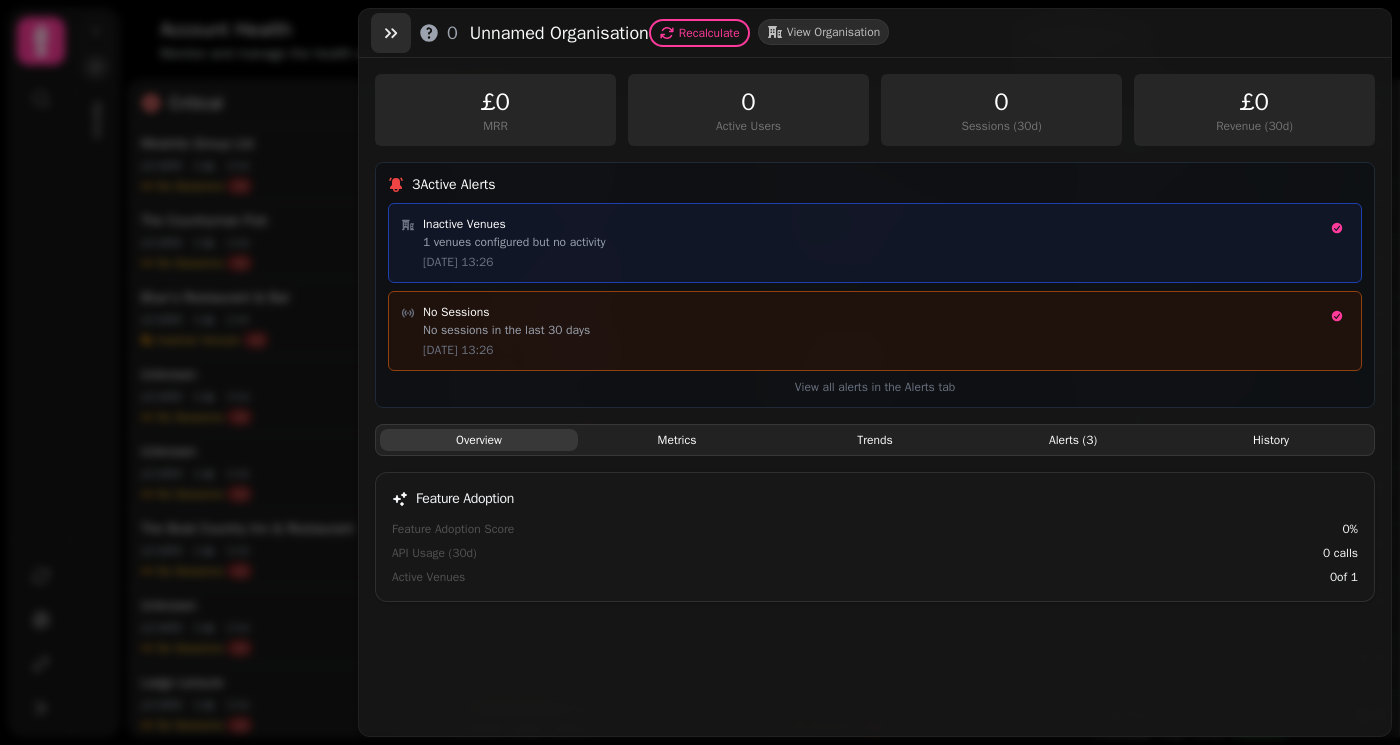 click 